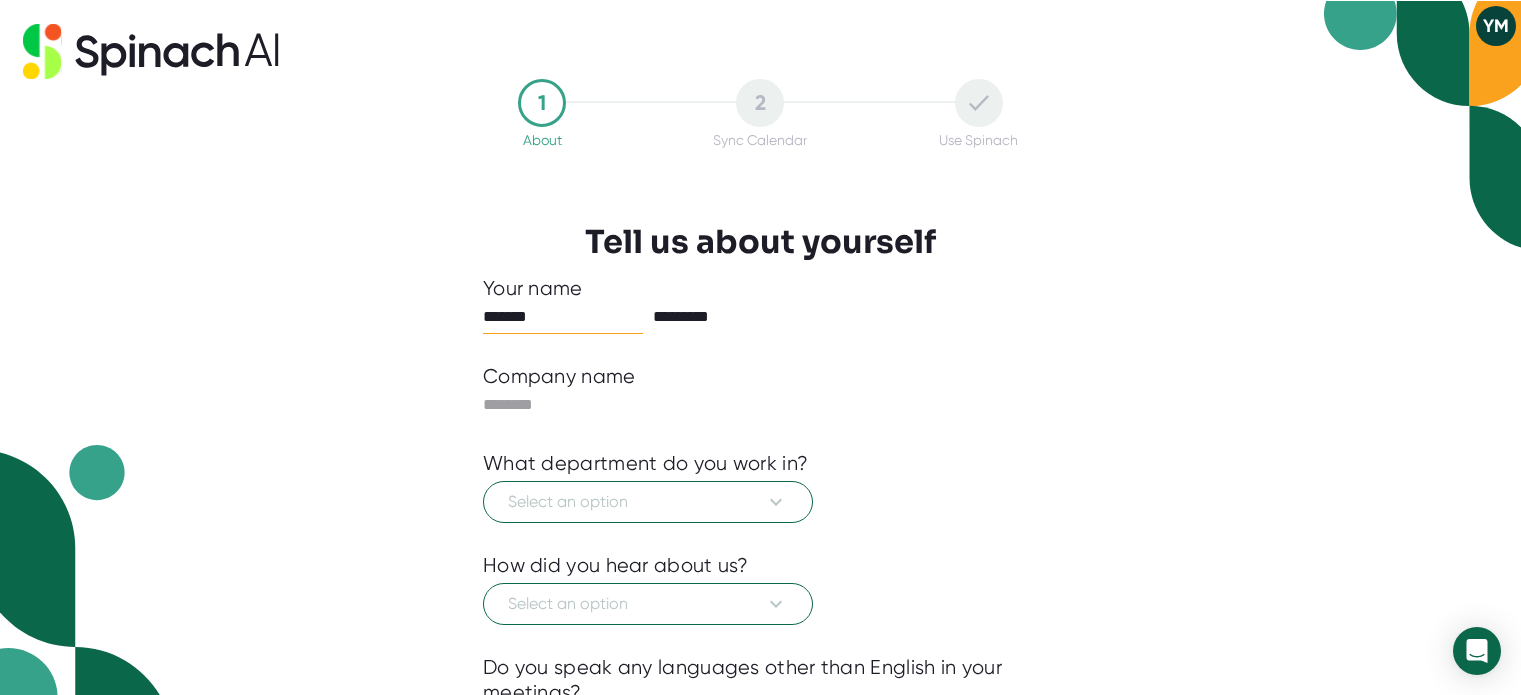 scroll, scrollTop: 0, scrollLeft: 0, axis: both 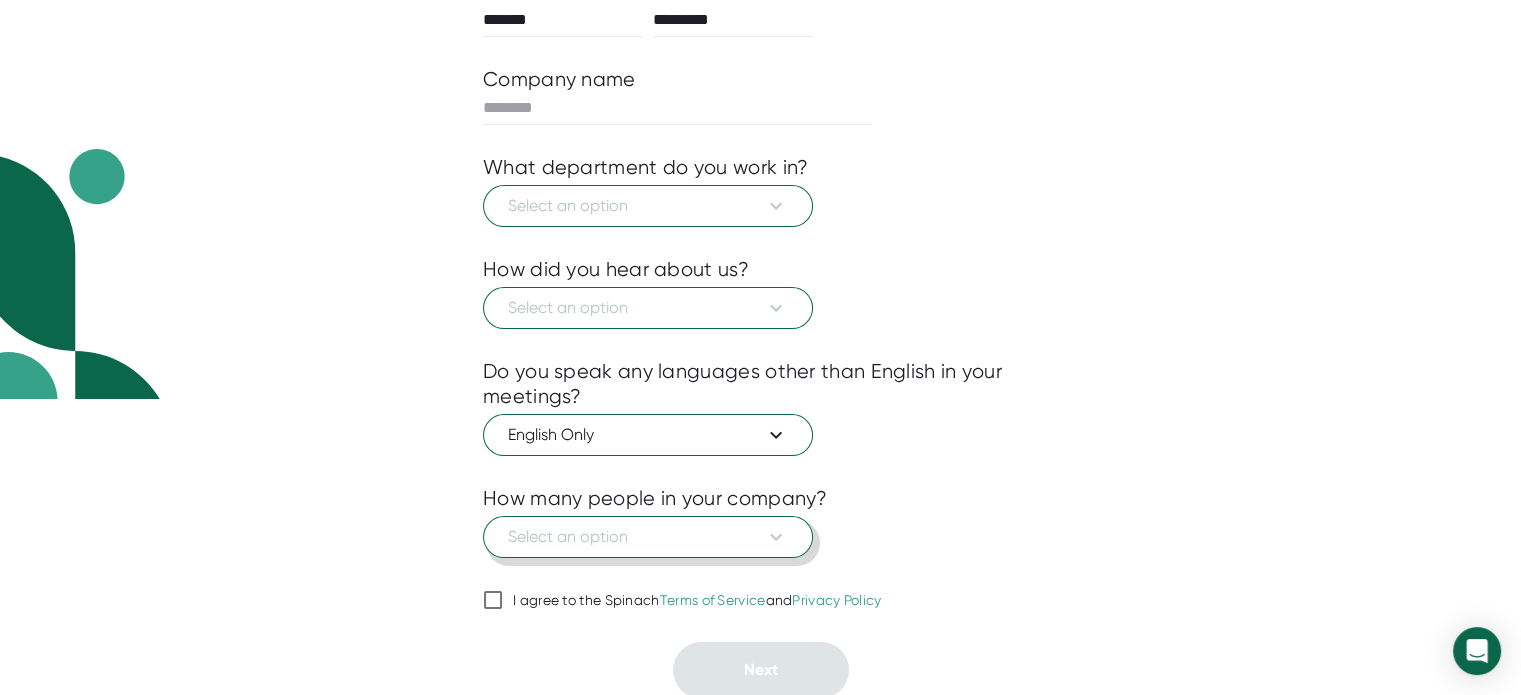 click on "Select an option" at bounding box center (648, 537) 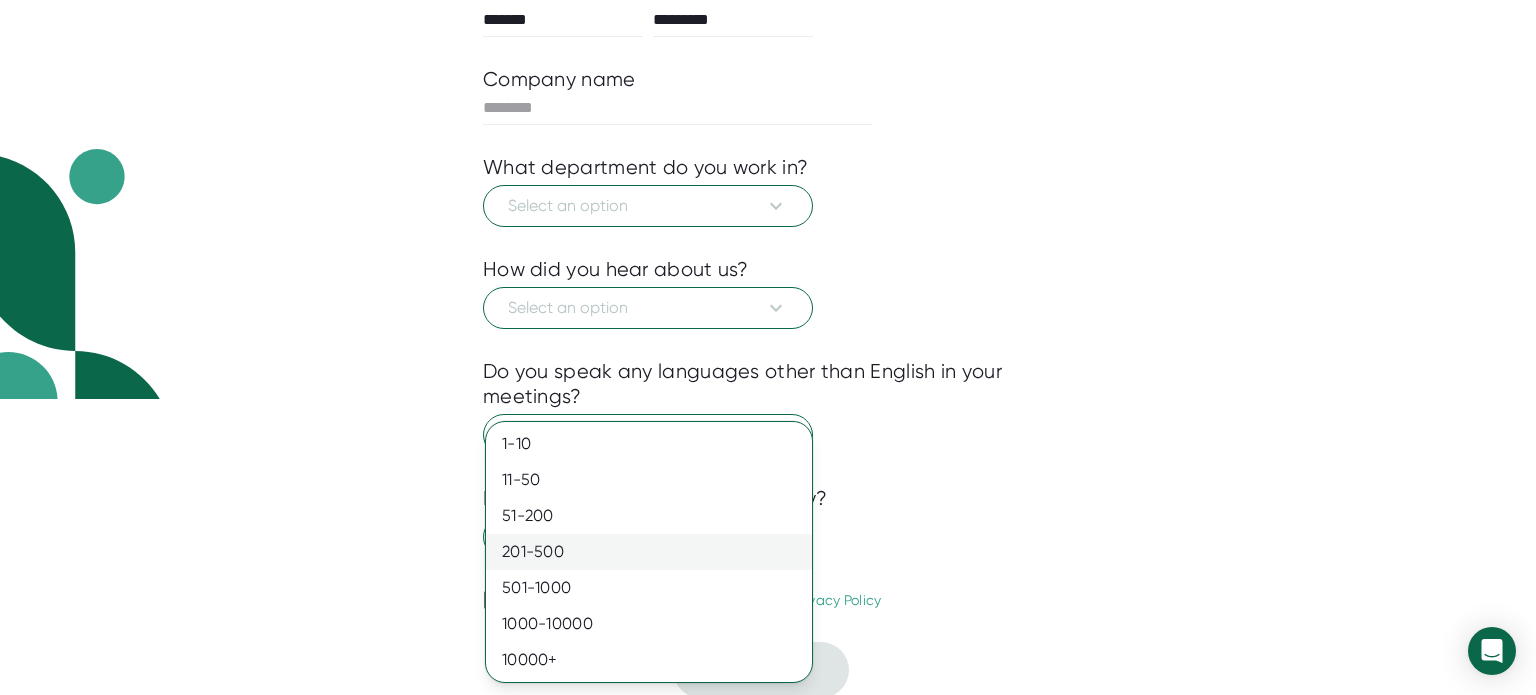 click on "201-500" at bounding box center (649, 552) 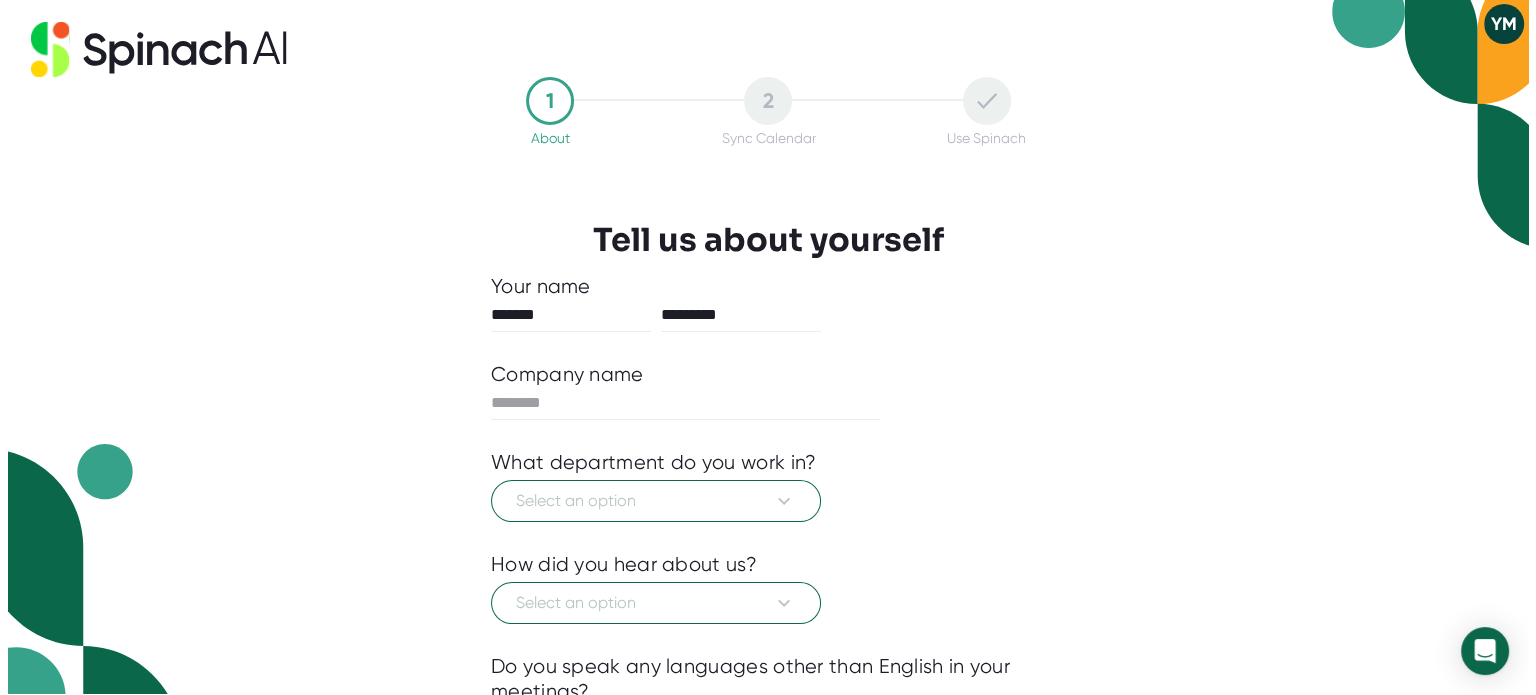 scroll, scrollTop: 0, scrollLeft: 0, axis: both 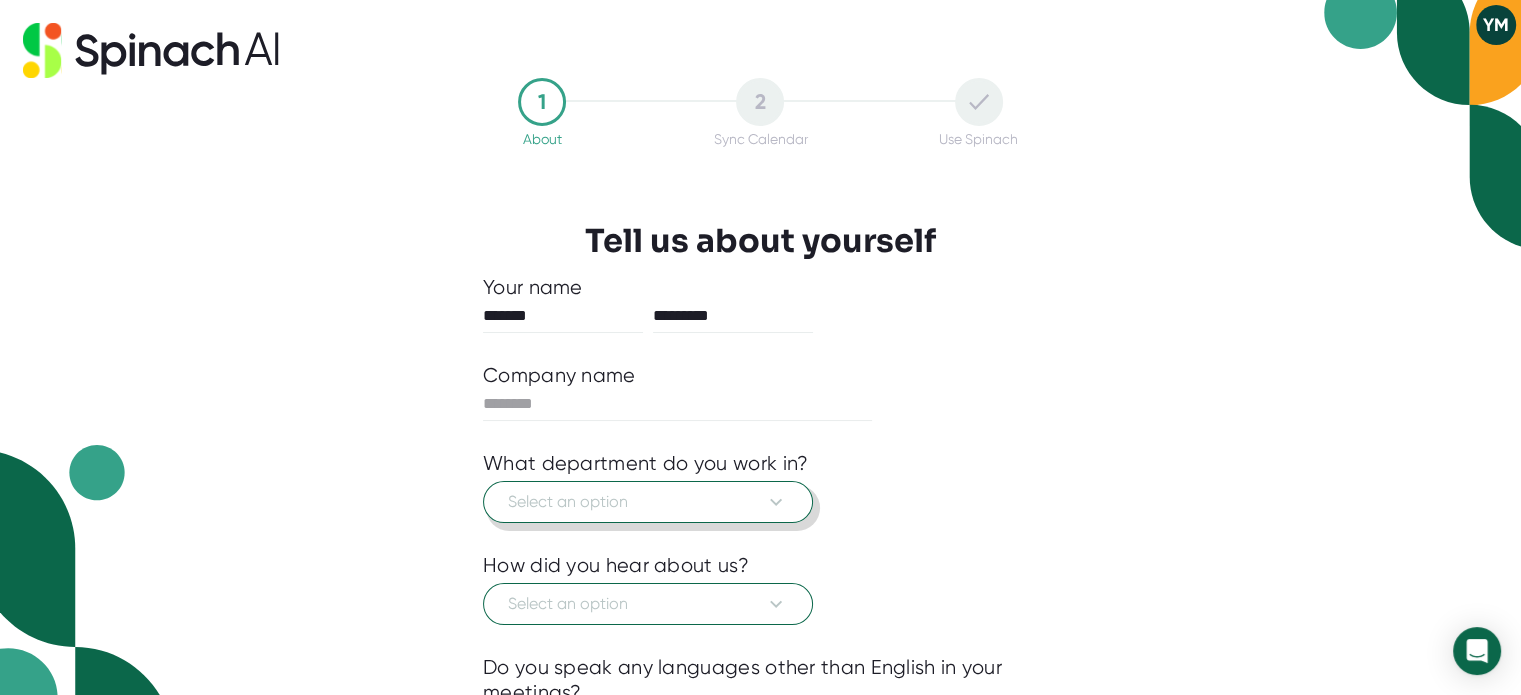 click on "Select an option" at bounding box center [648, 502] 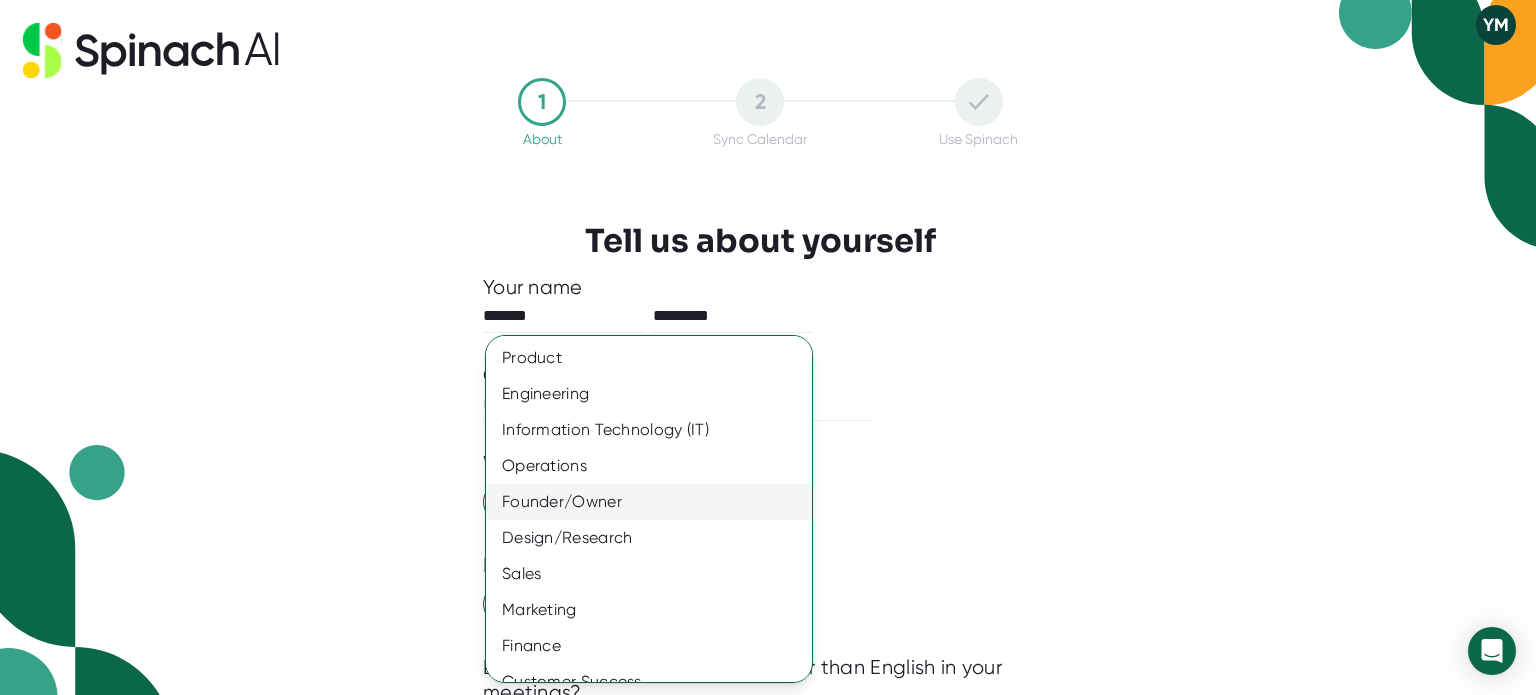 scroll, scrollTop: 129, scrollLeft: 0, axis: vertical 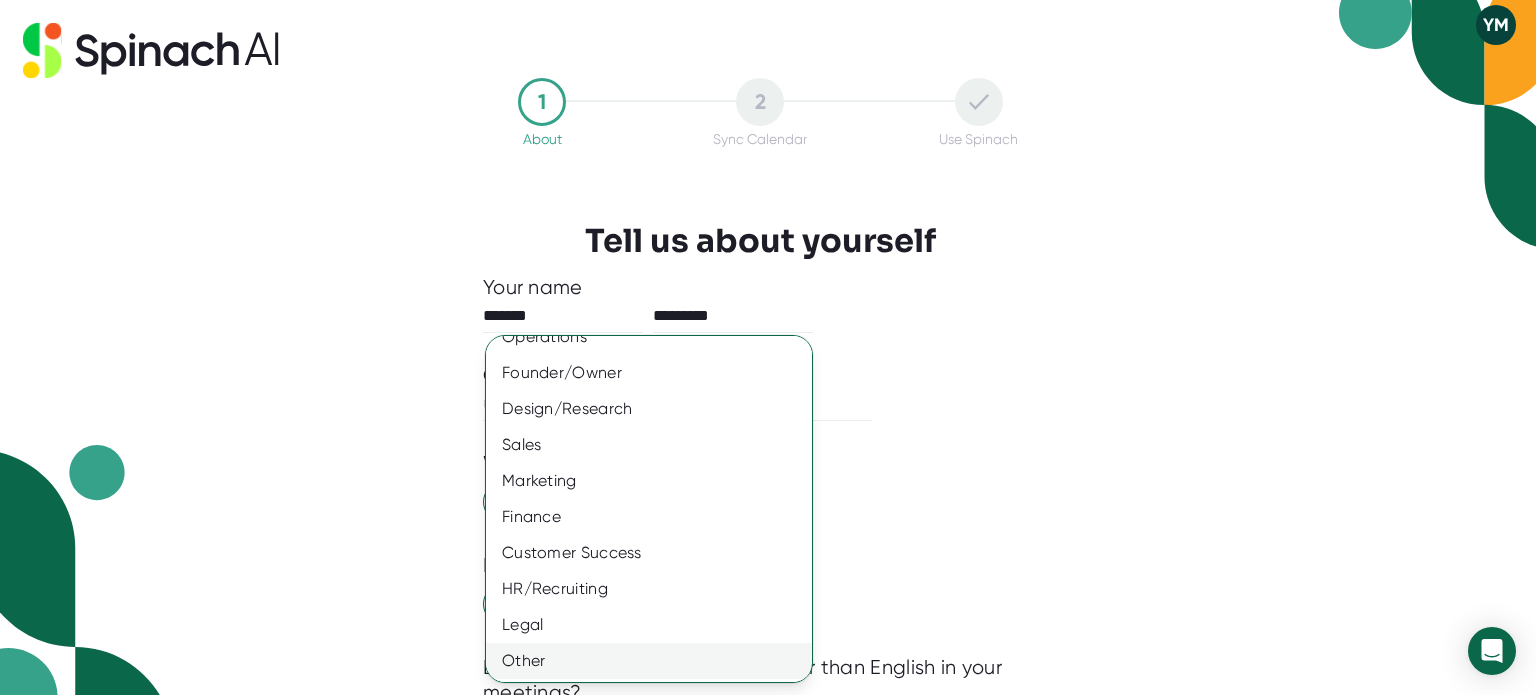 click on "Other" at bounding box center (656, 661) 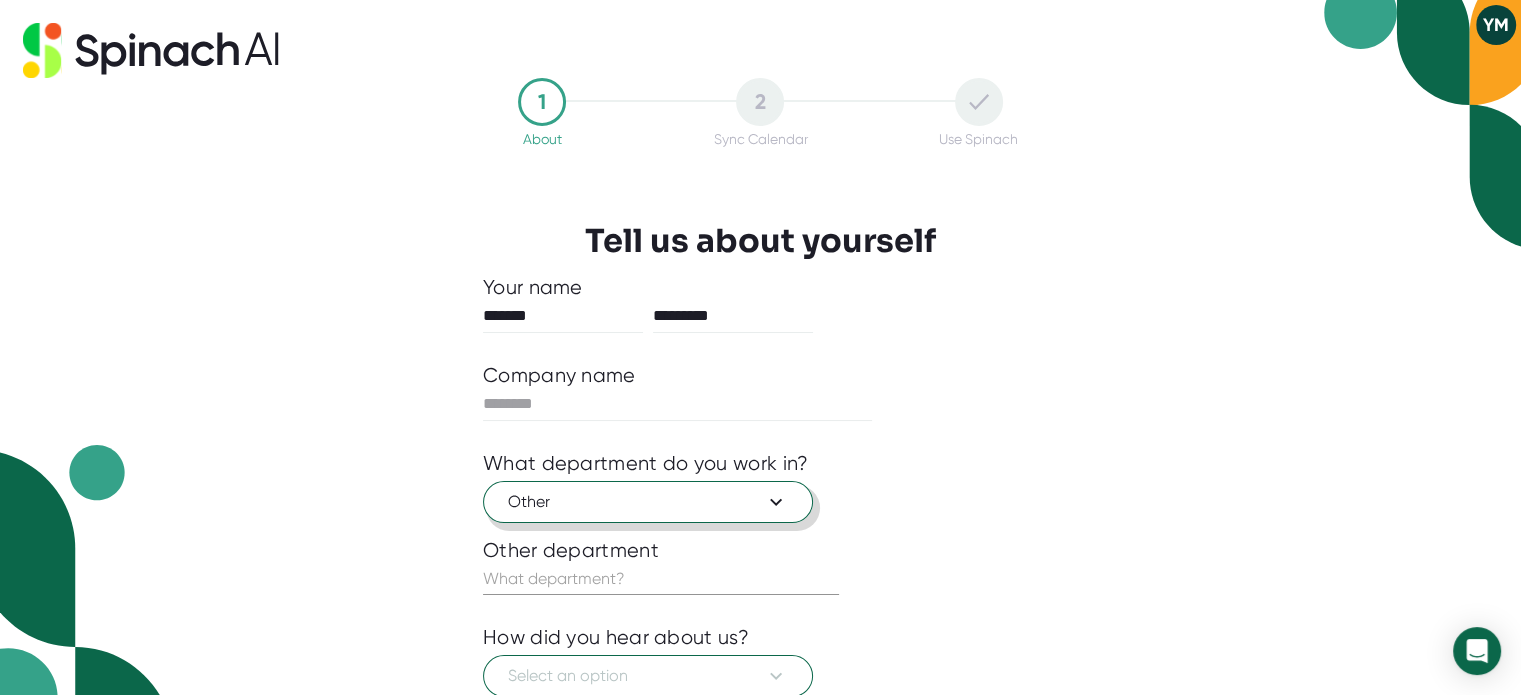 click on "Other" at bounding box center [648, 502] 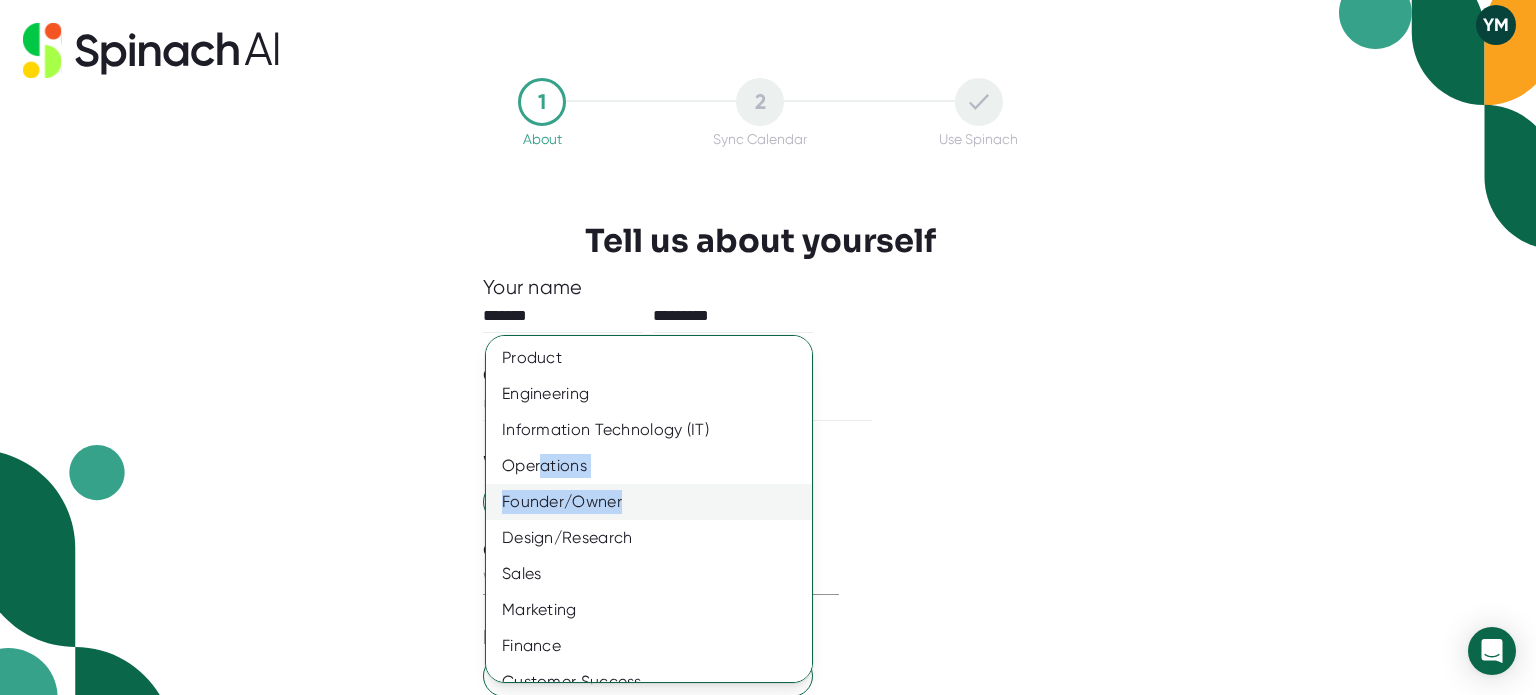 drag, startPoint x: 544, startPoint y: 460, endPoint x: 643, endPoint y: 511, distance: 111.364265 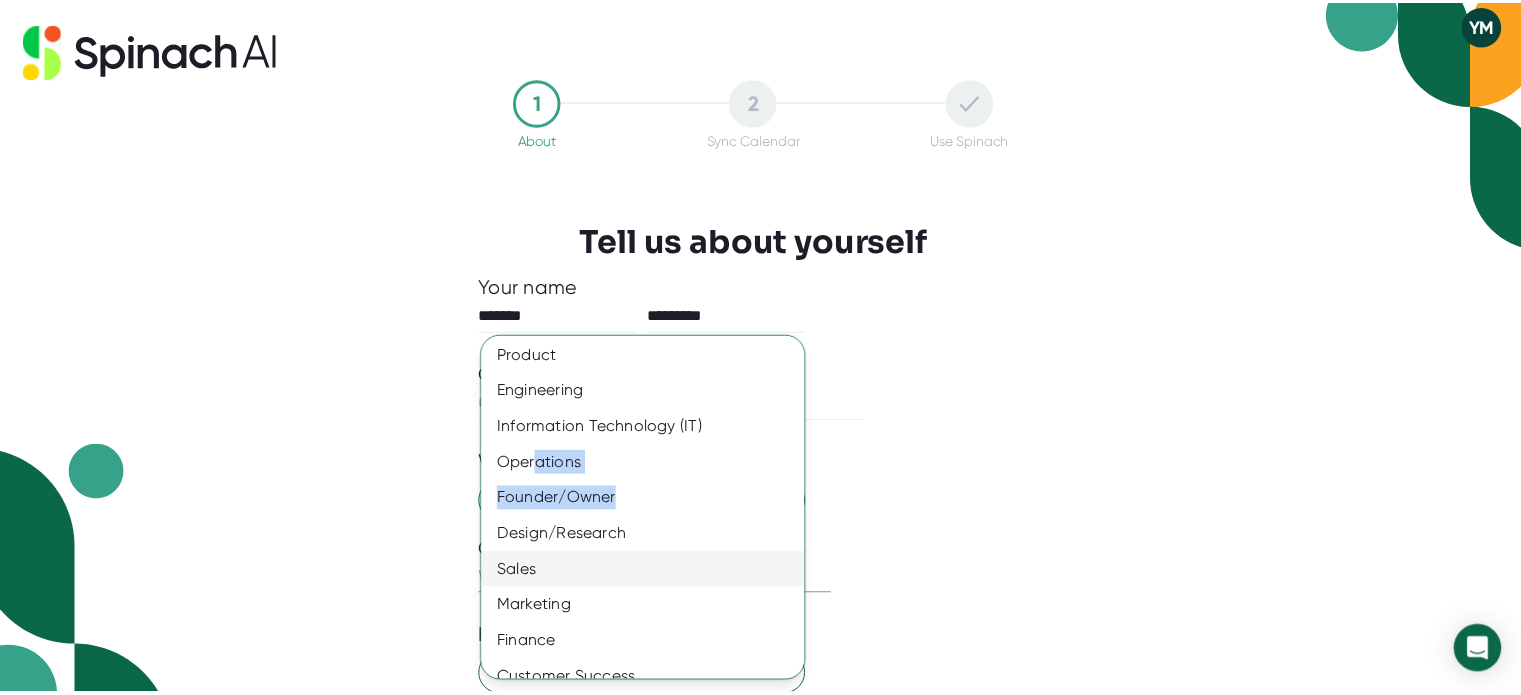 scroll, scrollTop: 0, scrollLeft: 0, axis: both 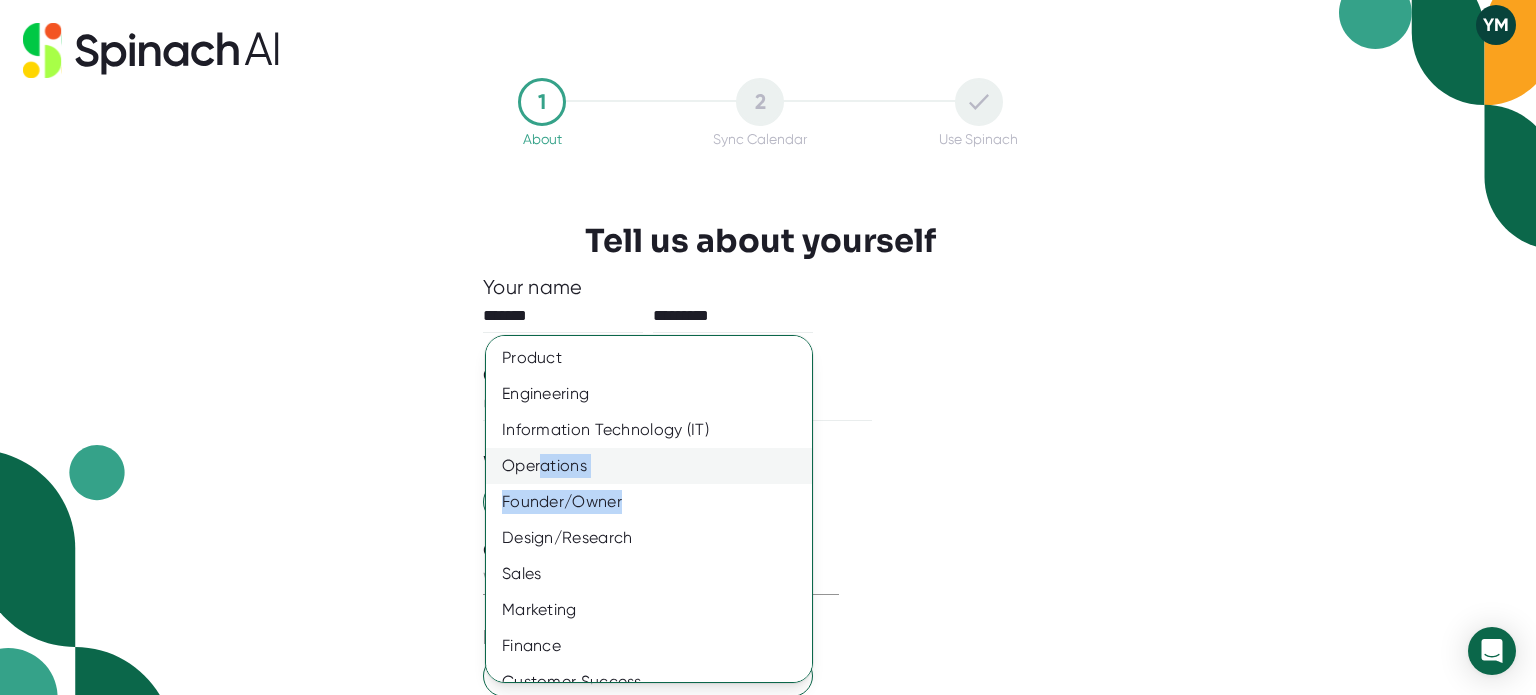 click on "Operations" at bounding box center (656, 466) 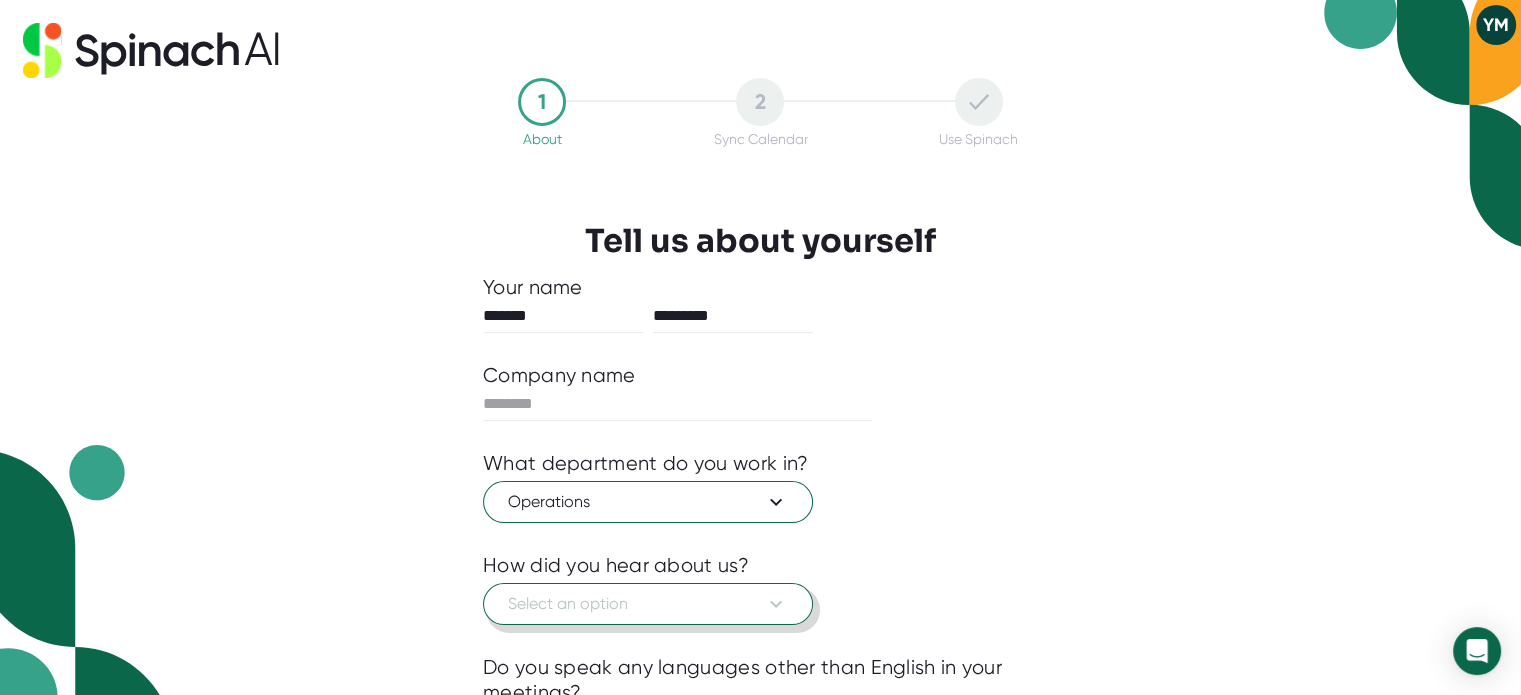 click on "Select an option" at bounding box center (648, 604) 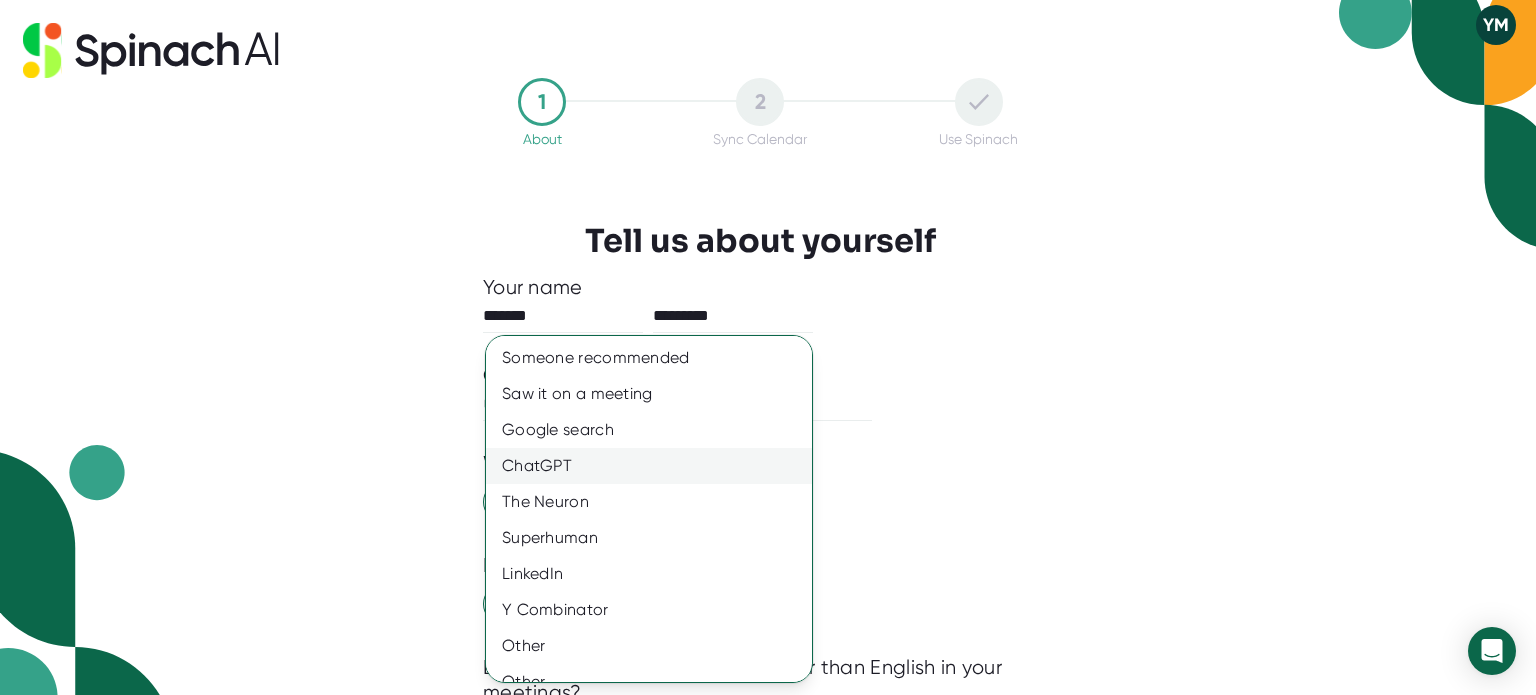 click on "ChatGPT" at bounding box center (656, 466) 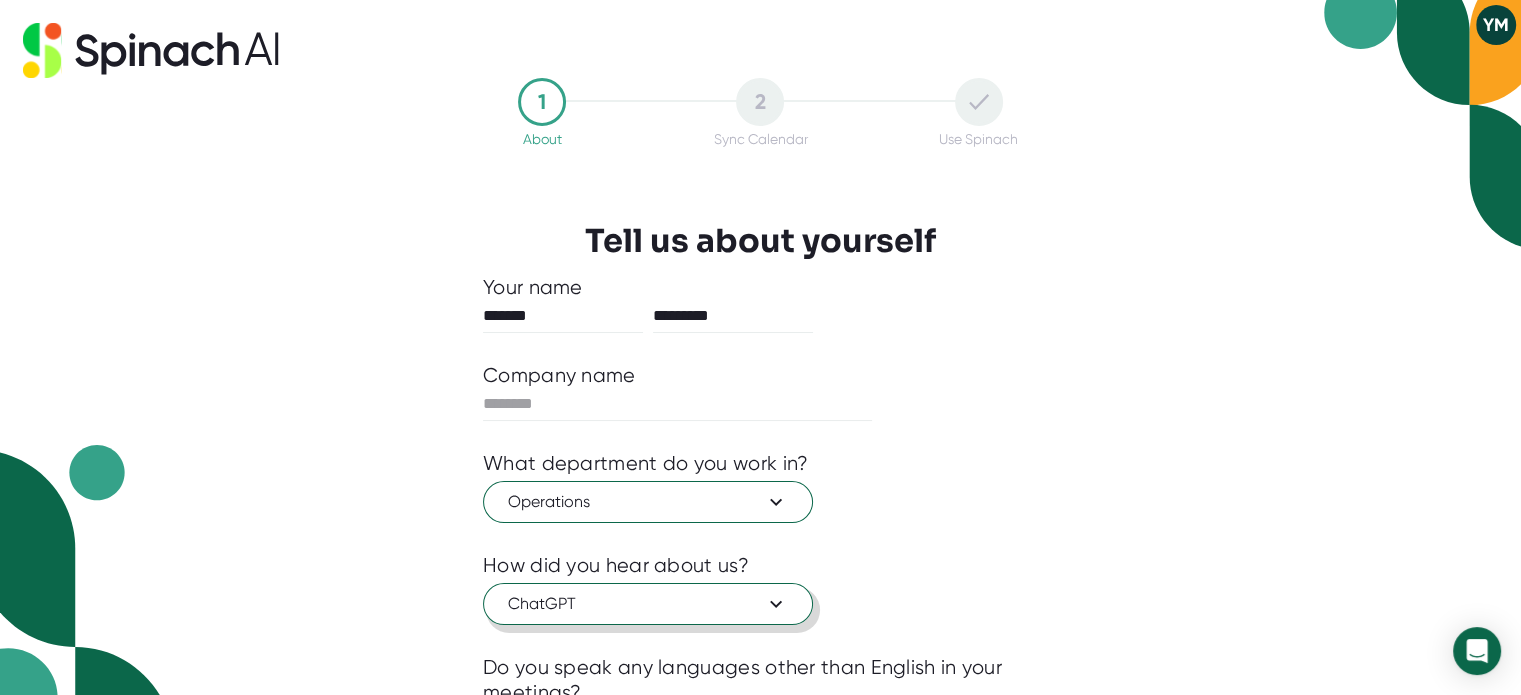click on "ChatGPT" at bounding box center (648, 604) 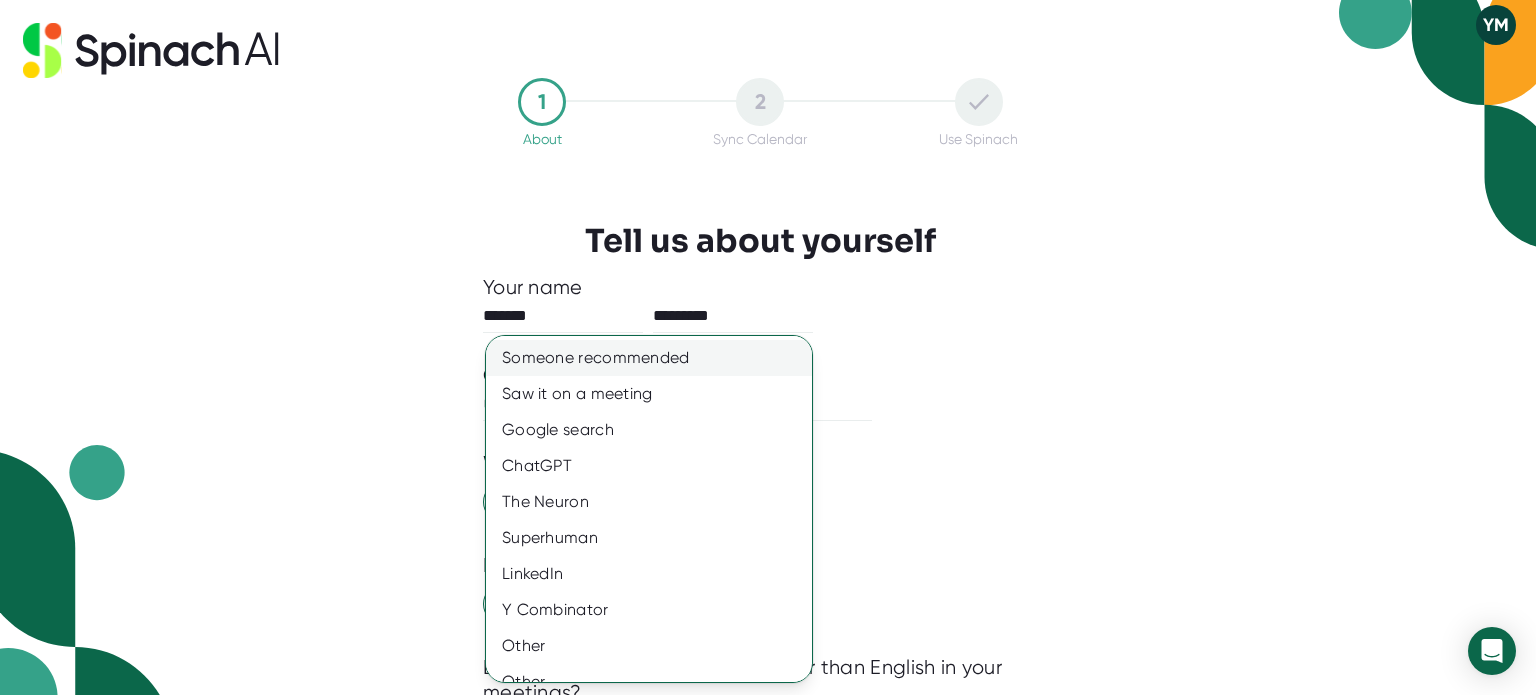 click on "Someone recommended" at bounding box center (656, 358) 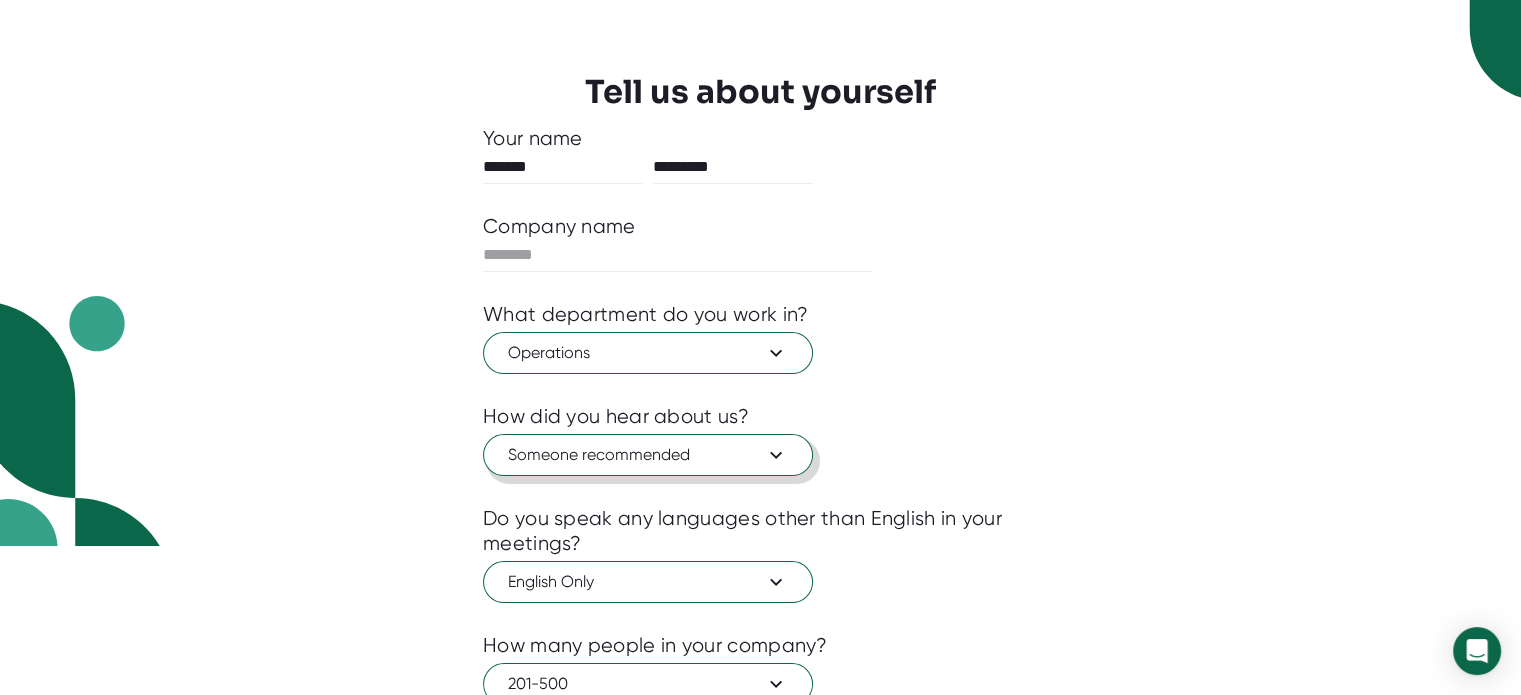 scroll, scrollTop: 296, scrollLeft: 0, axis: vertical 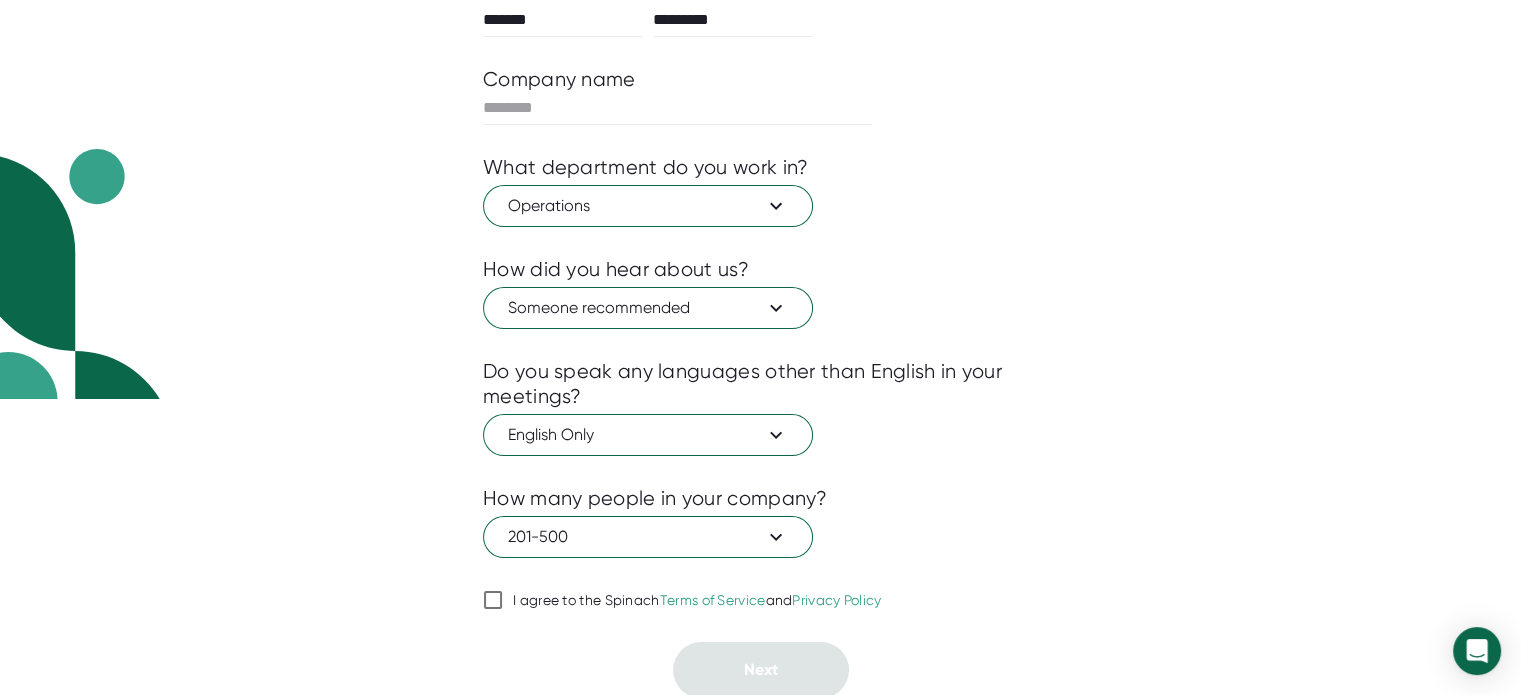 click 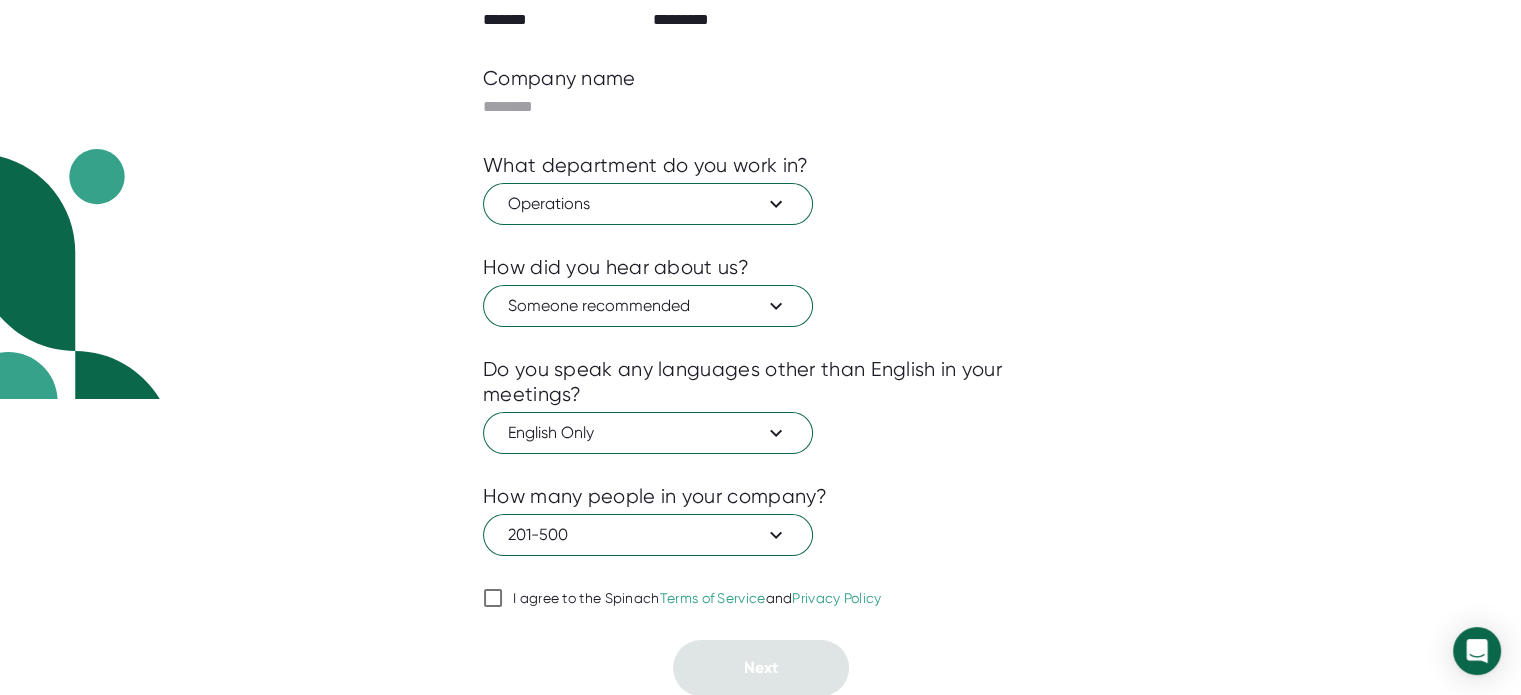 checkbox on "true" 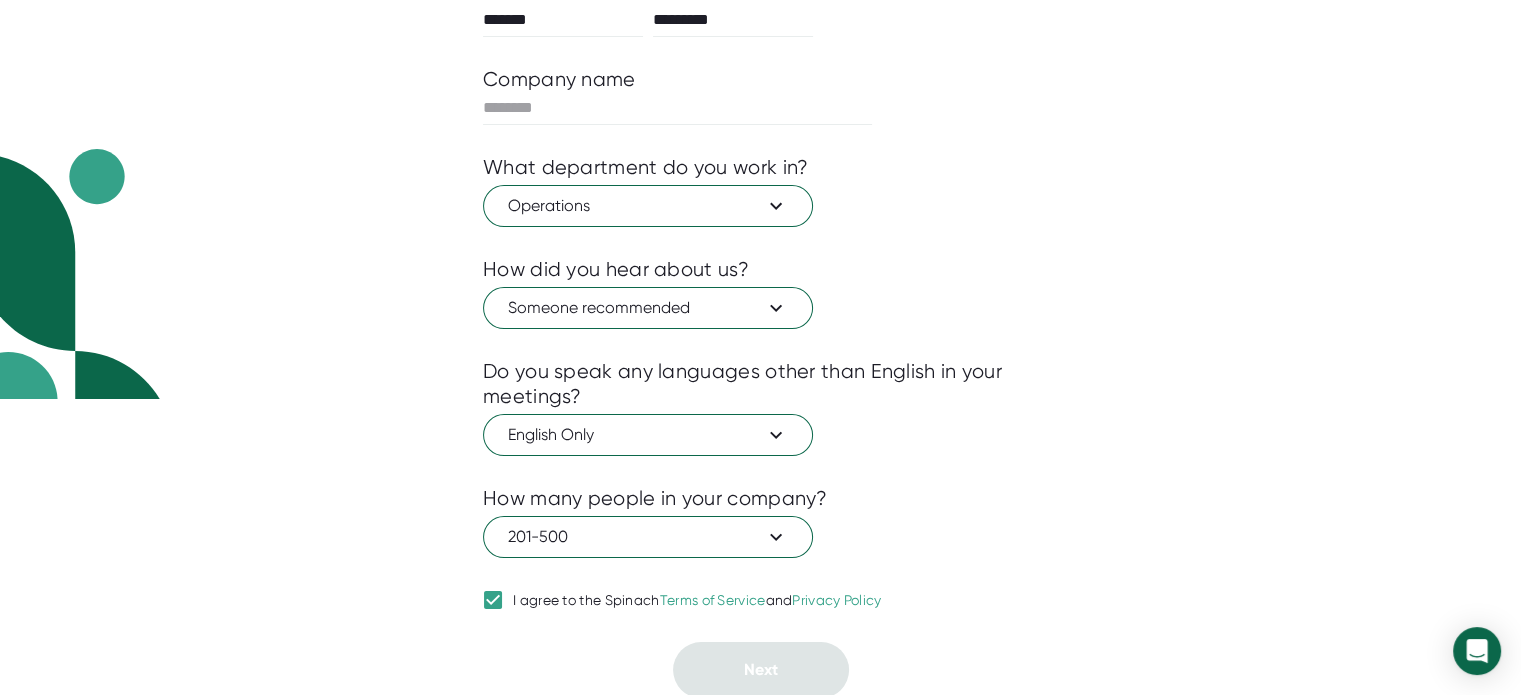 click on "1 About 2 Sync Calendar Use Spinach Tell us about yourself Your name ******* ********* Company name What department do you work in? Operations How did you hear about us? Someone recommended Do you speak any languages other than English in your meetings? English Only How many people in your company? 201-500 I agree to the Spinach Terms of Service and Privacy Policy Next" at bounding box center [760, 240] 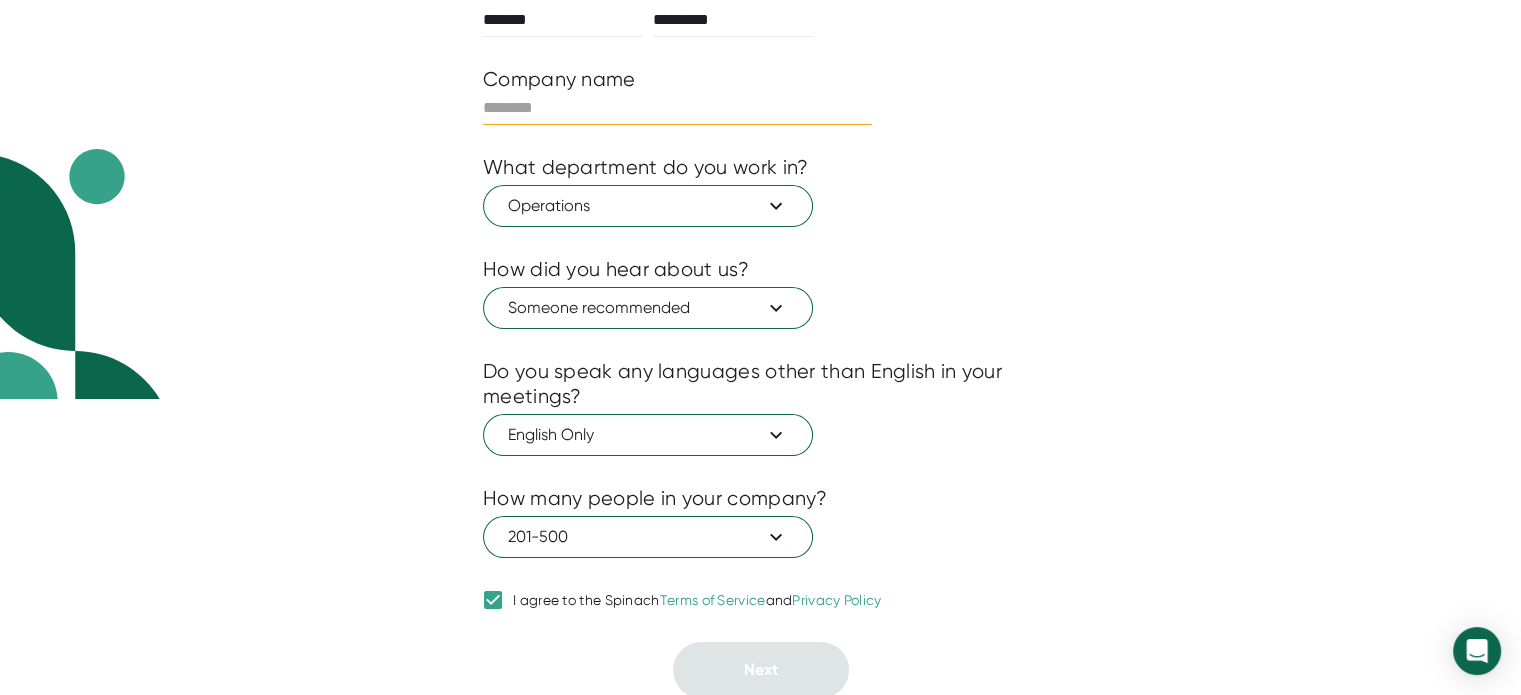 drag, startPoint x: 516, startPoint y: 98, endPoint x: 516, endPoint y: 112, distance: 14 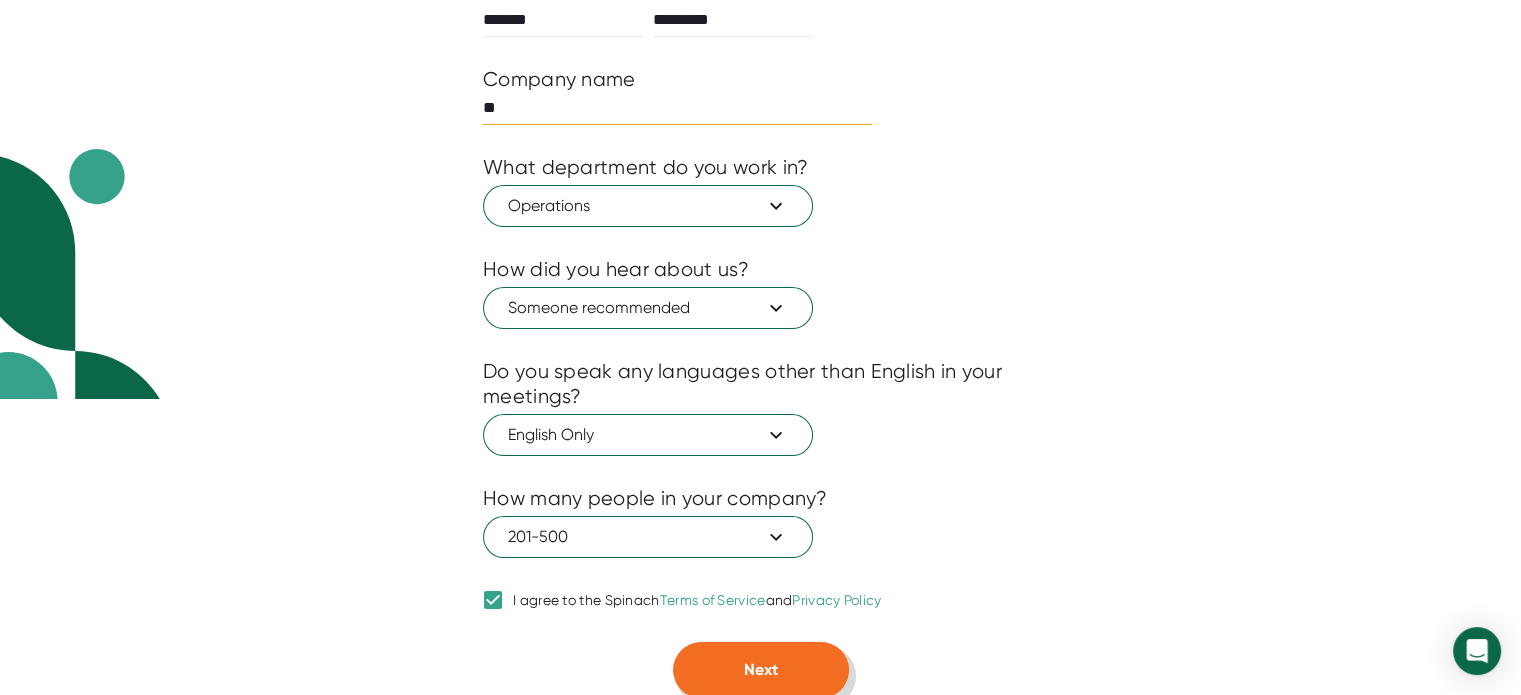 type on "**" 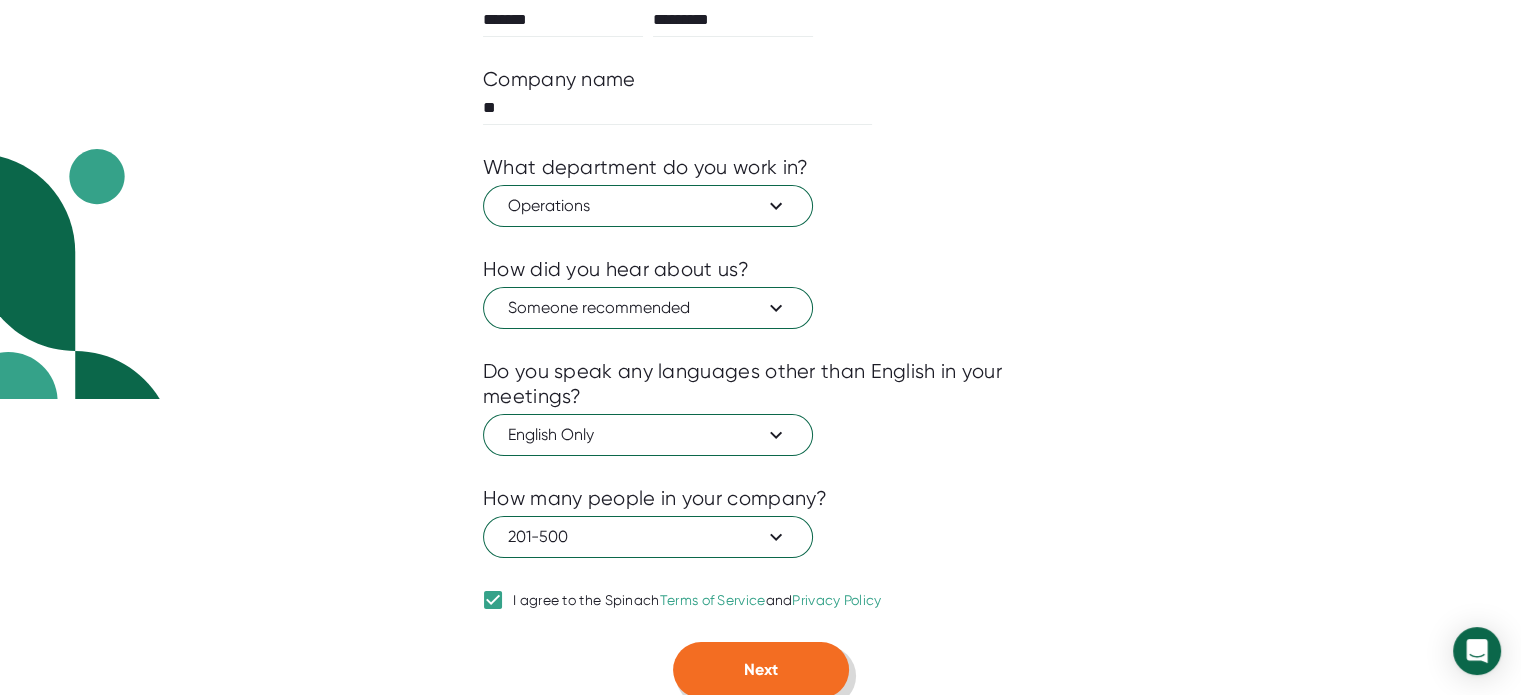 click on "Next" at bounding box center (761, 669) 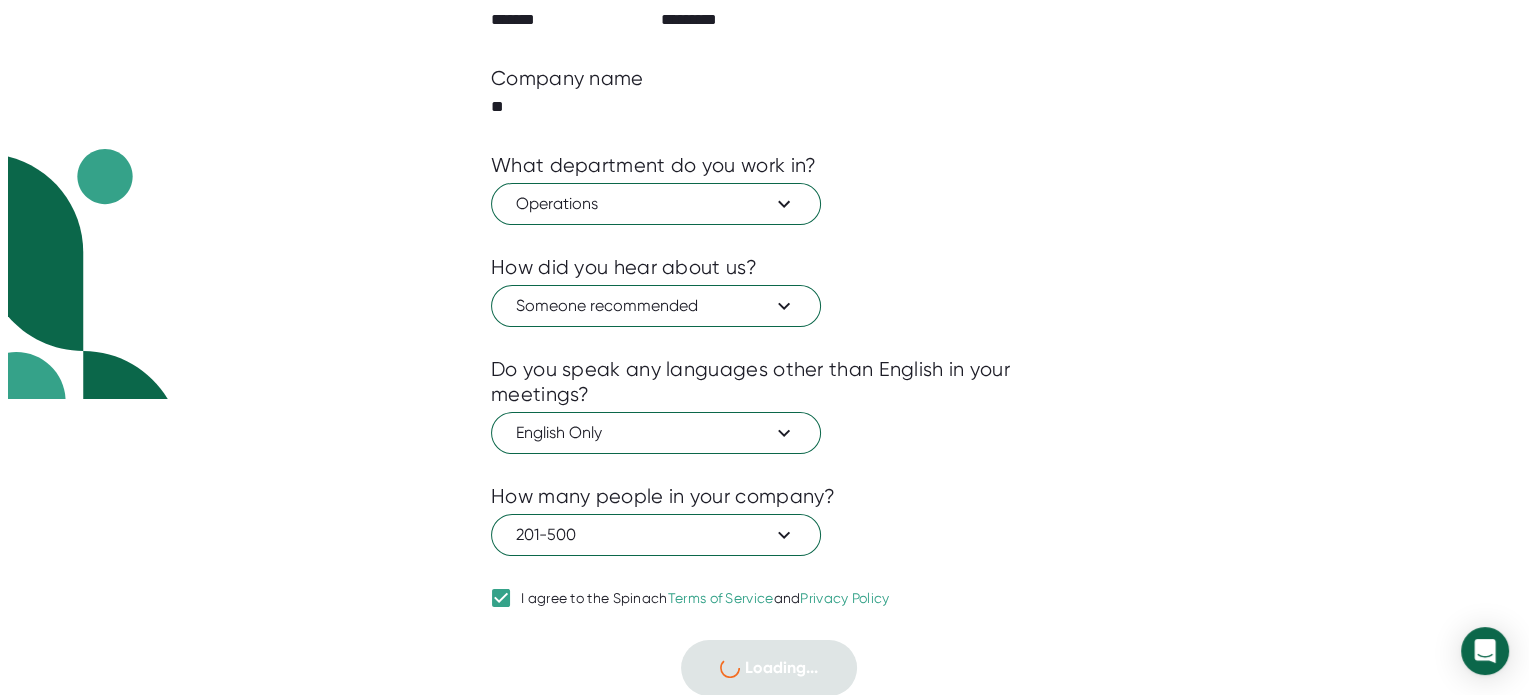 scroll, scrollTop: 0, scrollLeft: 0, axis: both 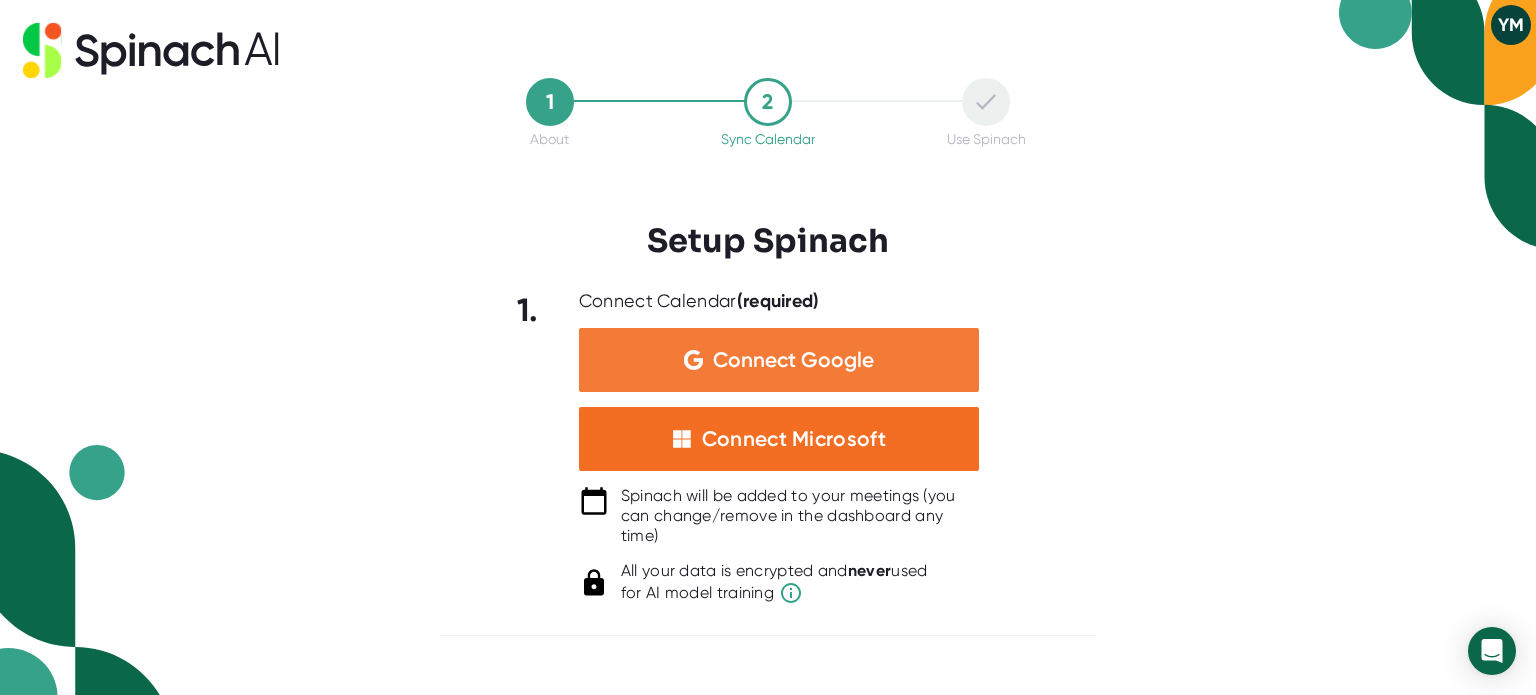 click on "Connect Google" at bounding box center (779, 360) 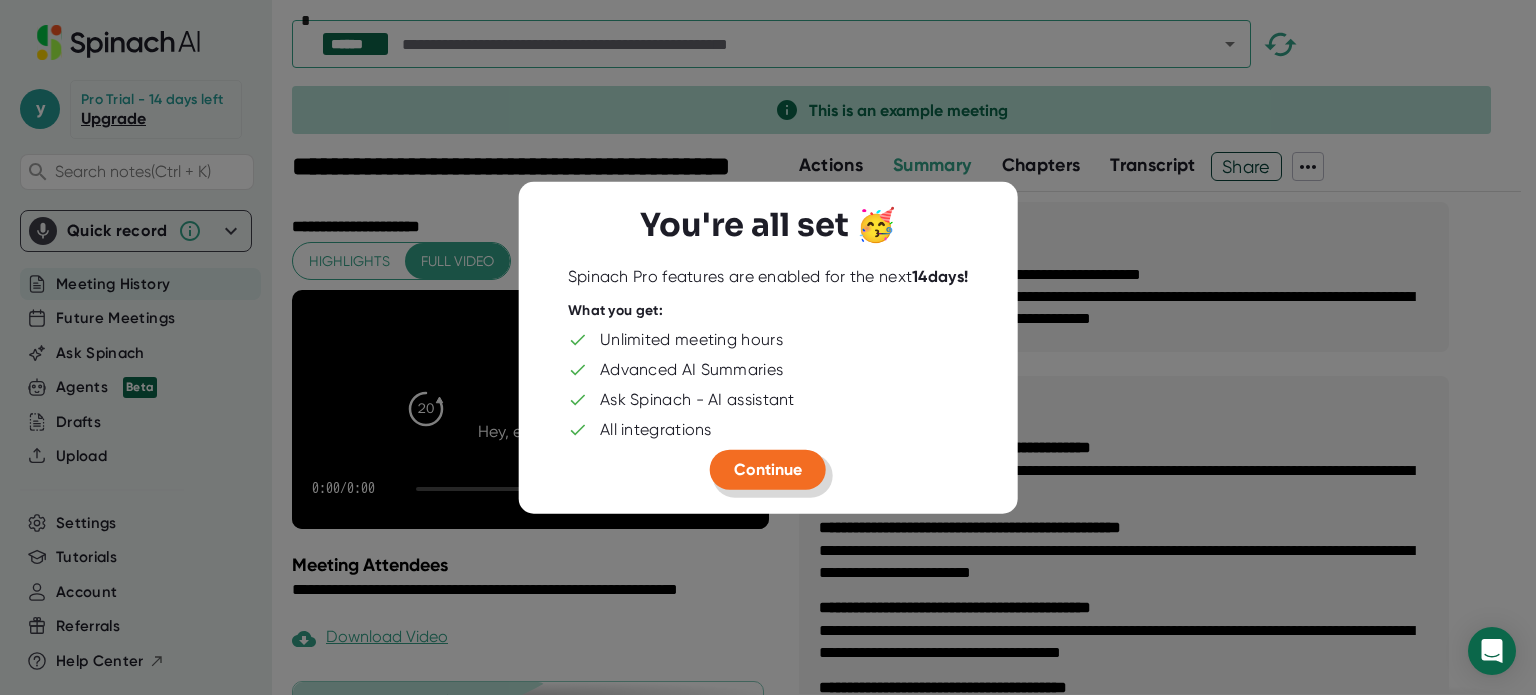click on "Continue" at bounding box center [768, 468] 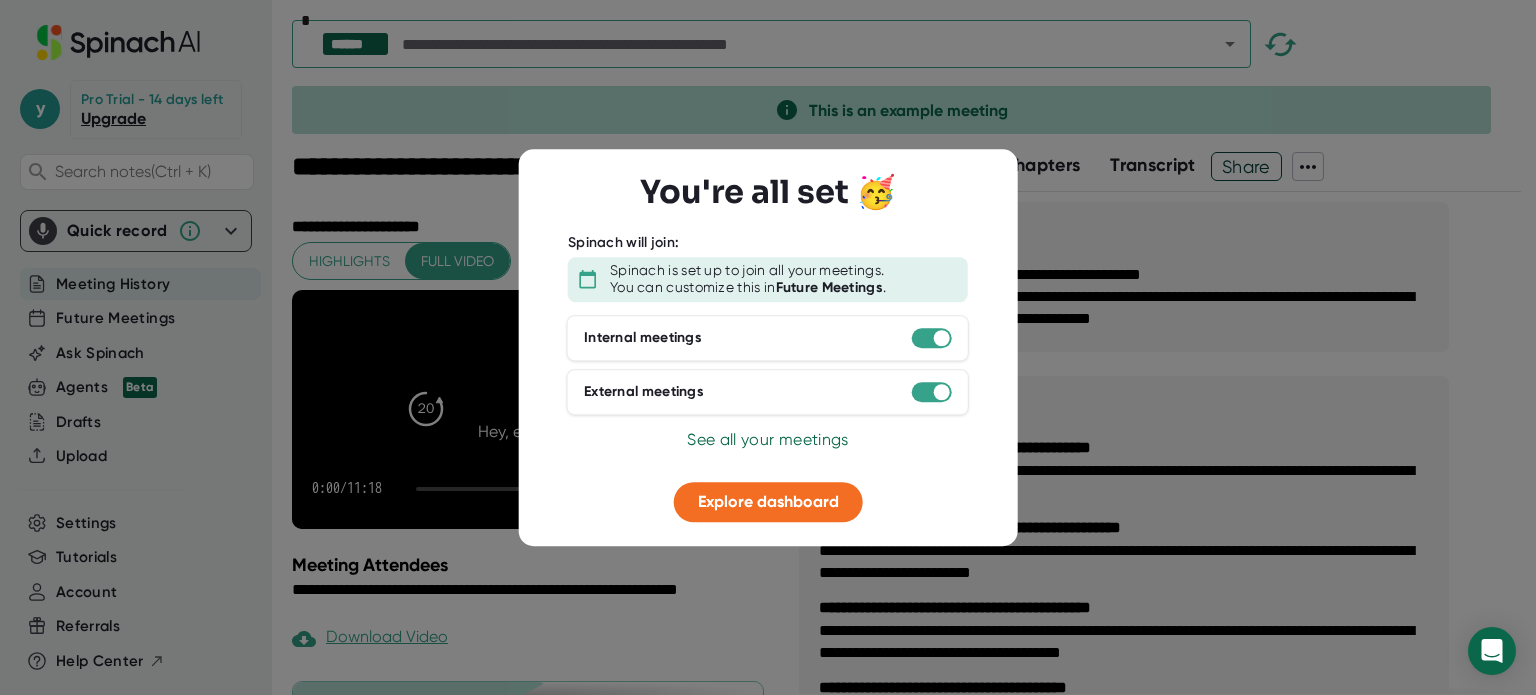 click on "See all your meetings" at bounding box center [767, 439] 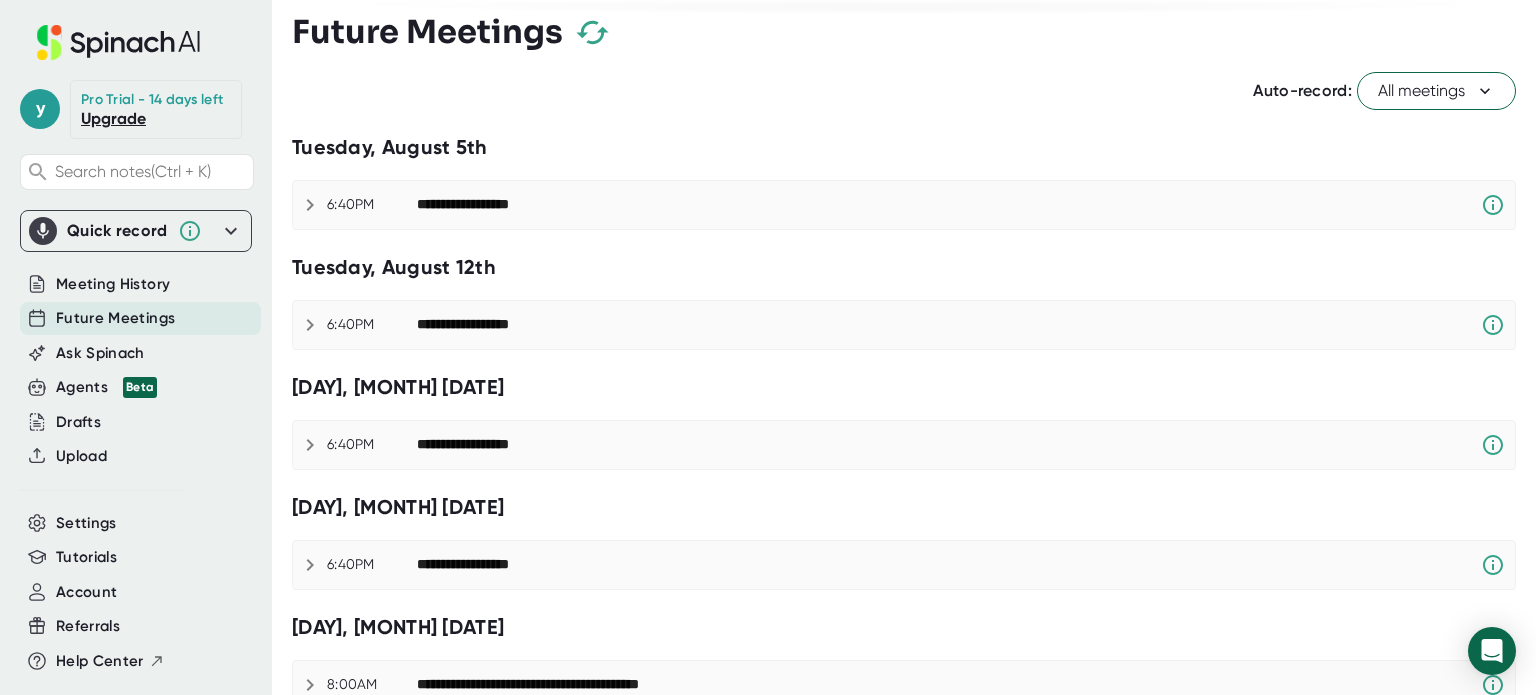 scroll, scrollTop: 0, scrollLeft: 0, axis: both 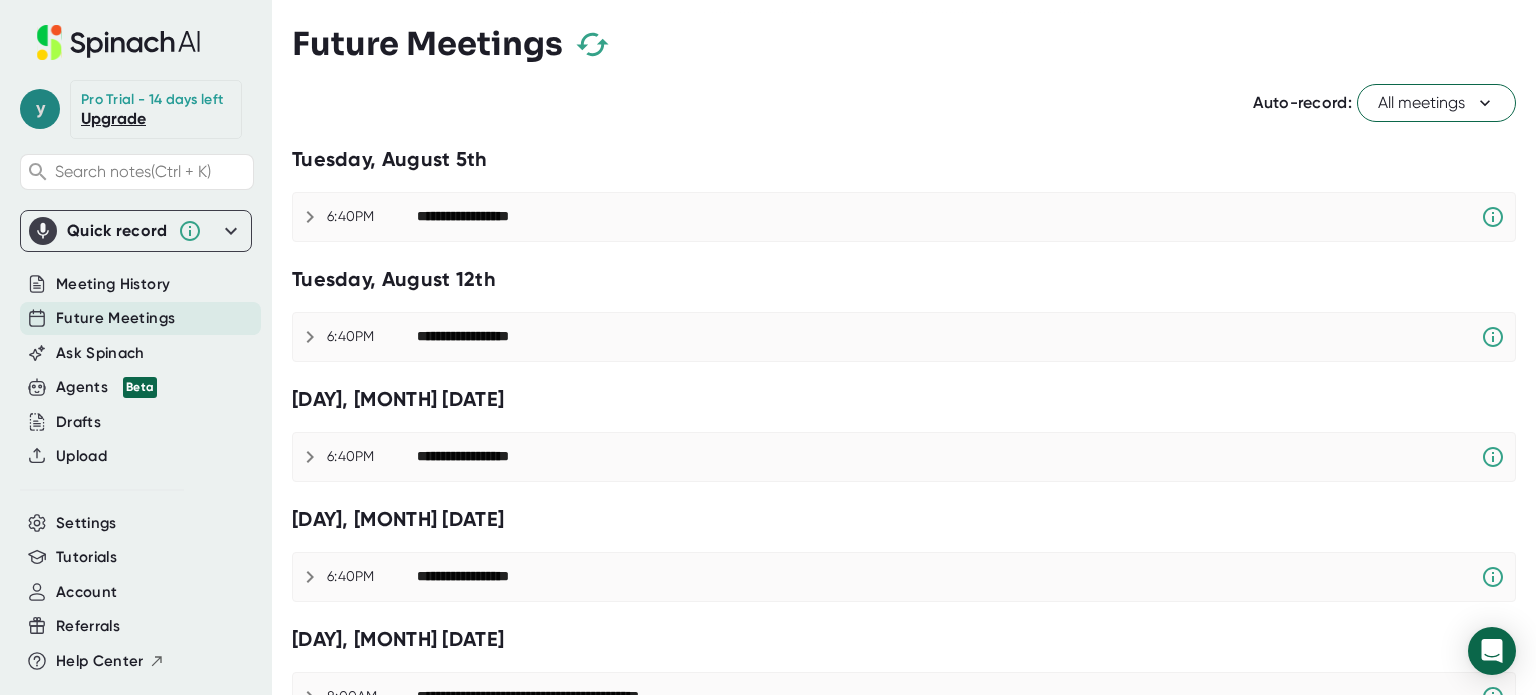 click on "y" at bounding box center (40, 109) 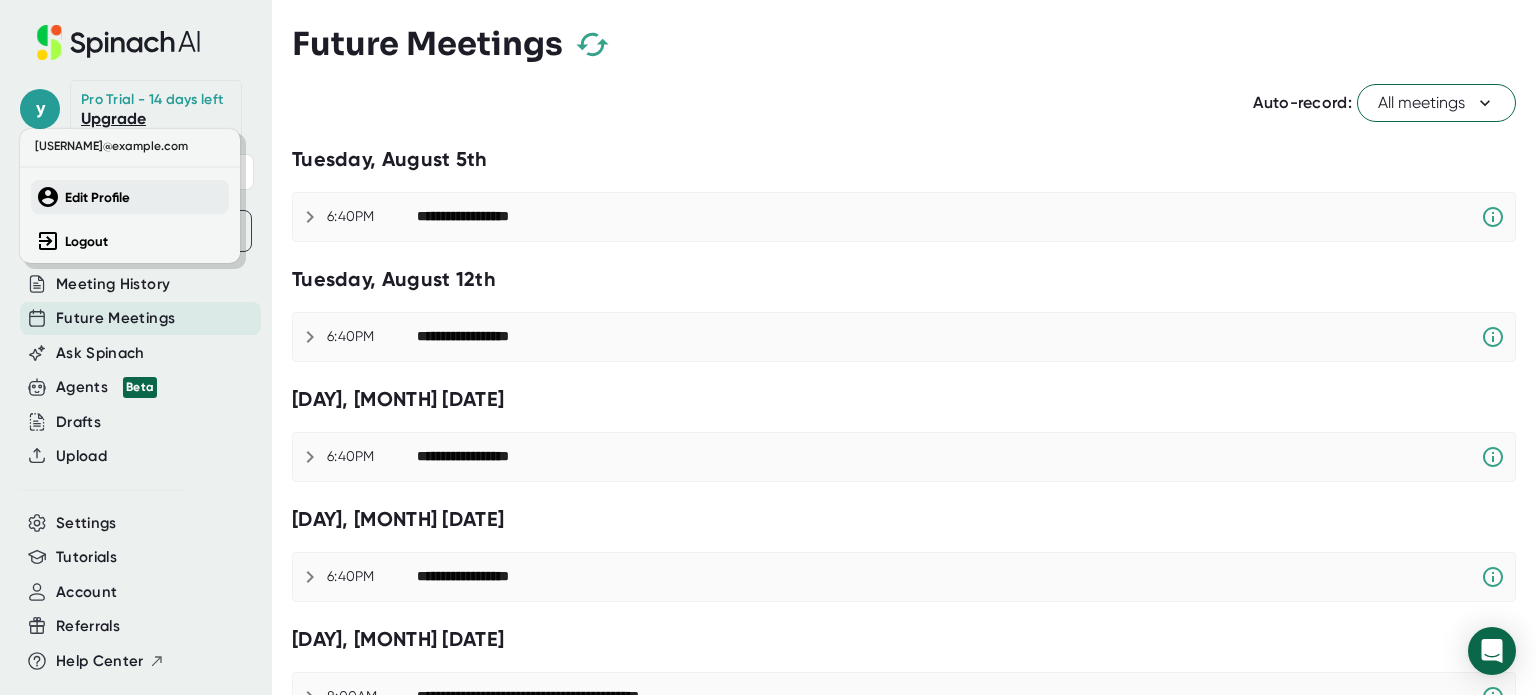 click on "Edit Profile" at bounding box center [97, 197] 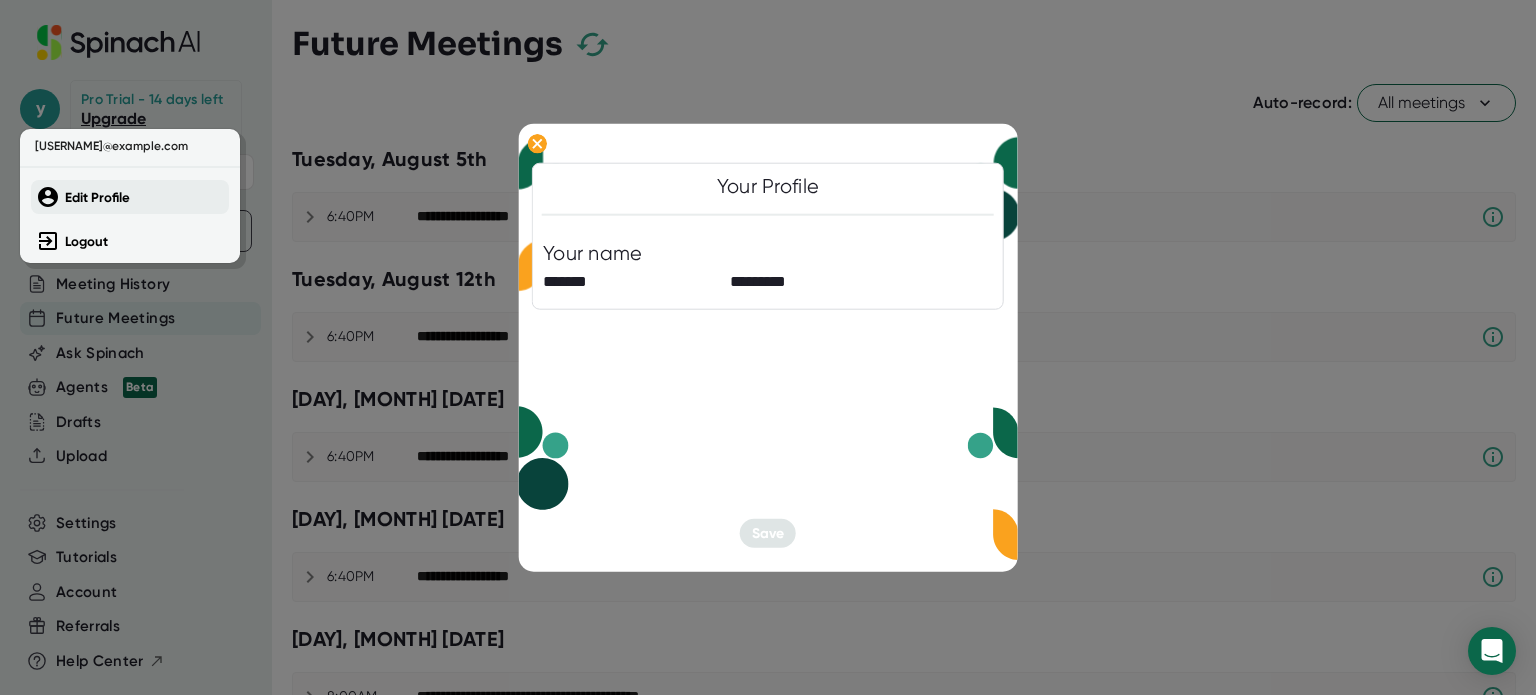 click on "Edit Profile" at bounding box center (97, 197) 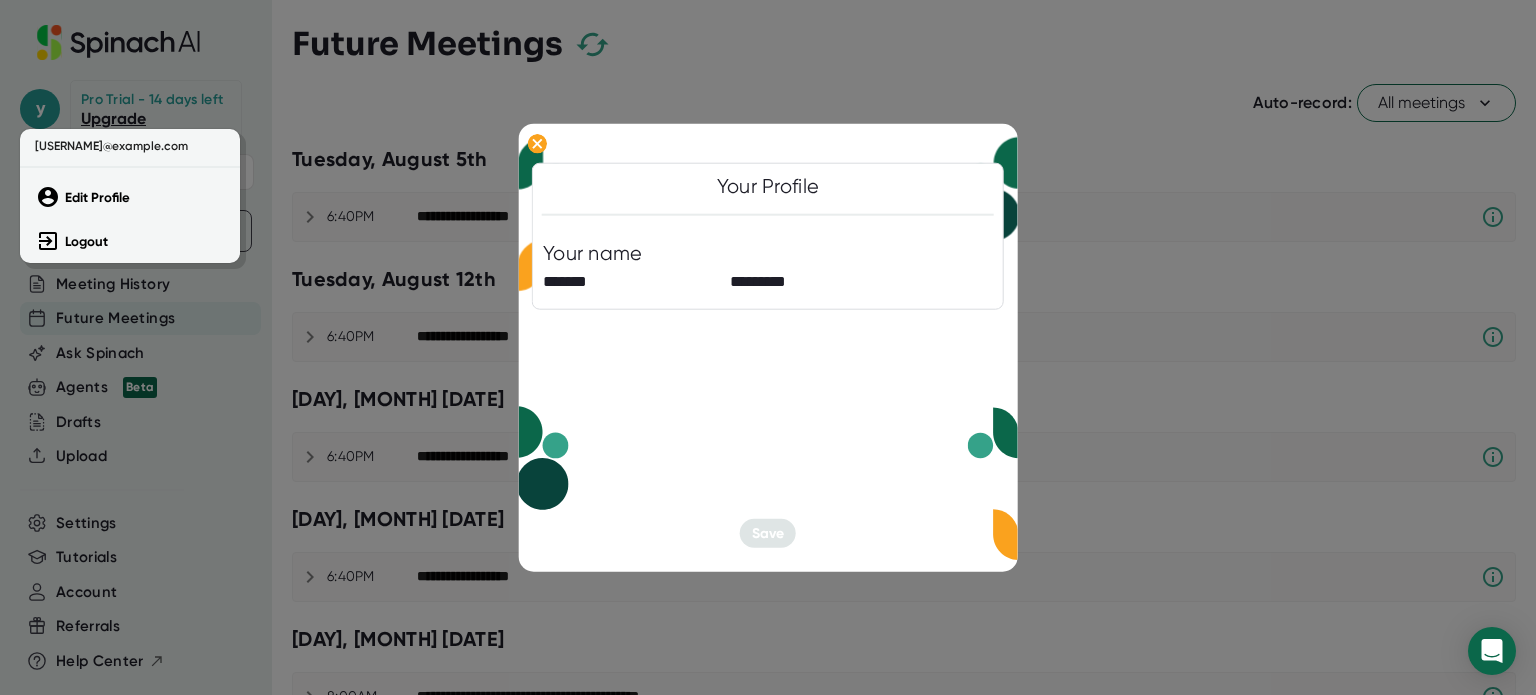 click at bounding box center [768, 347] 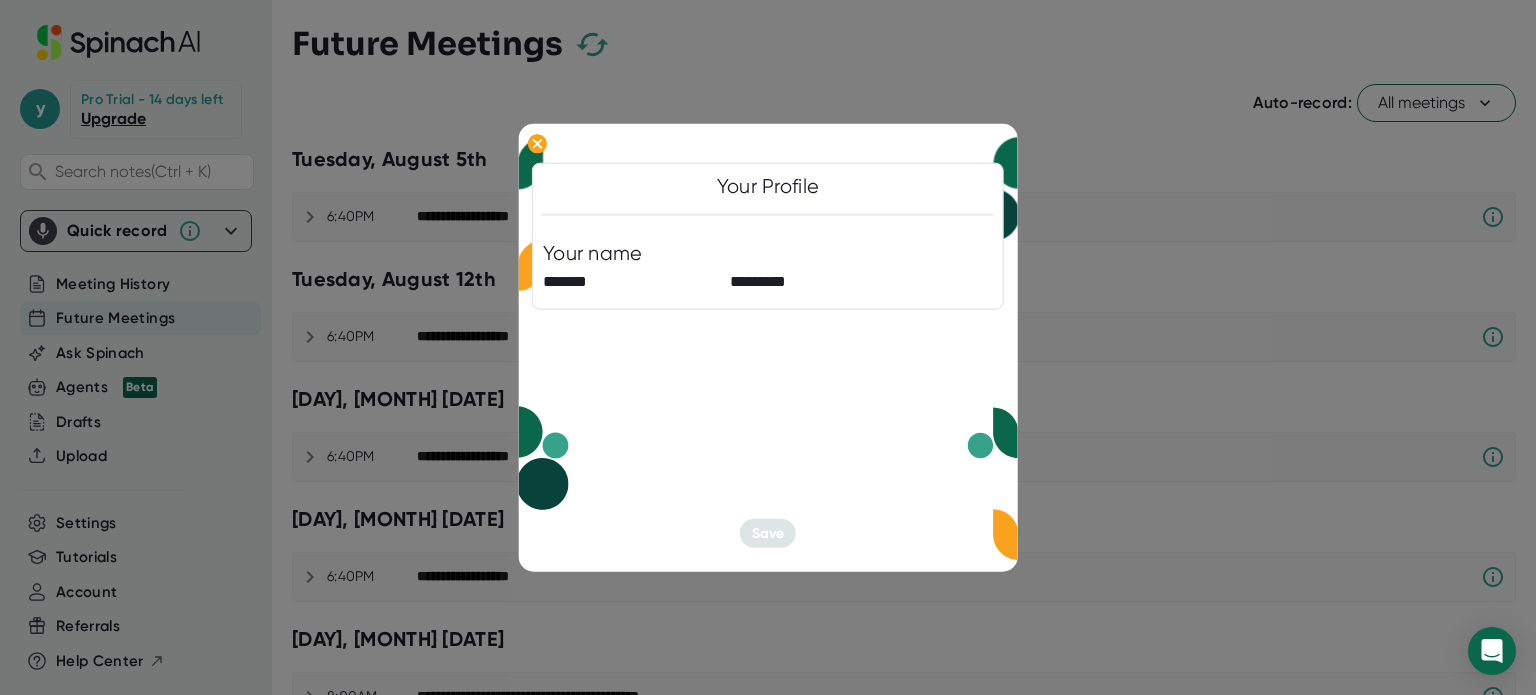 click at bounding box center (768, 347) 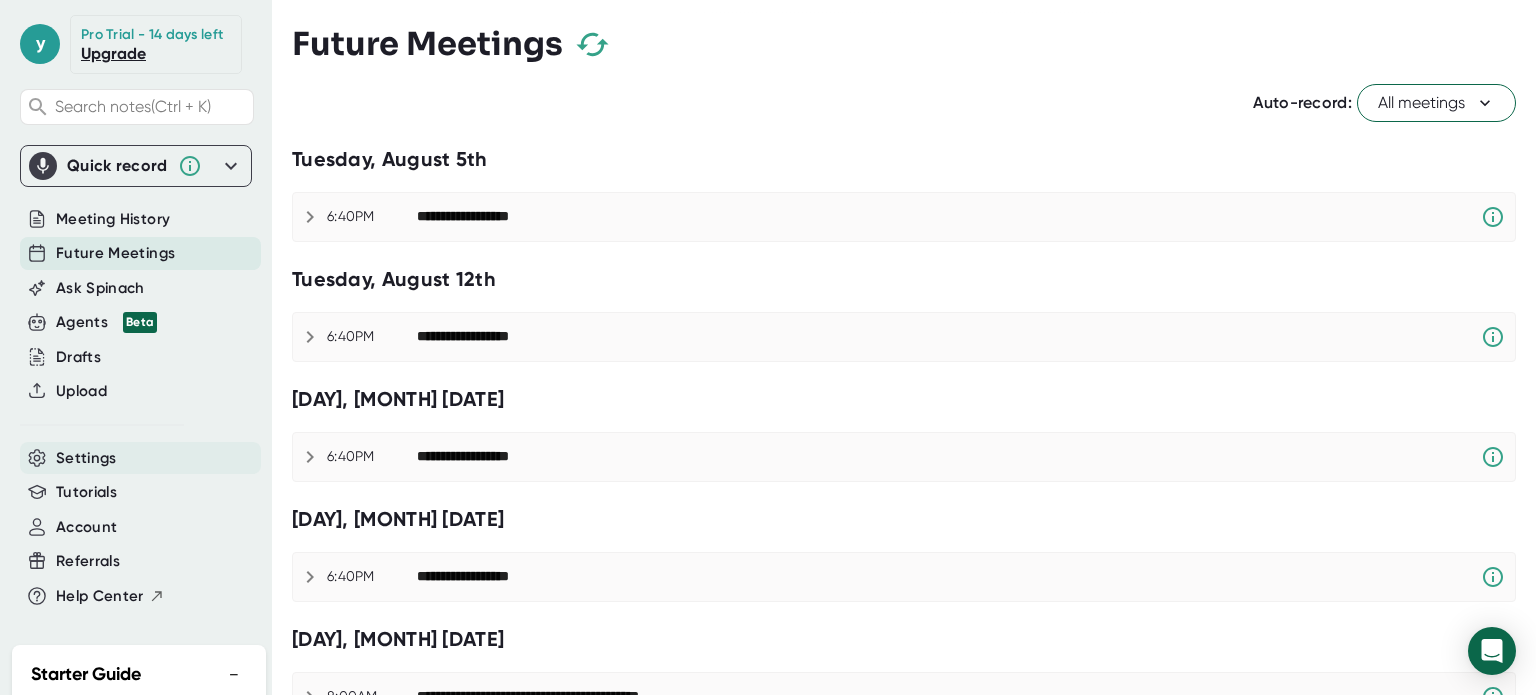 scroll, scrollTop: 100, scrollLeft: 0, axis: vertical 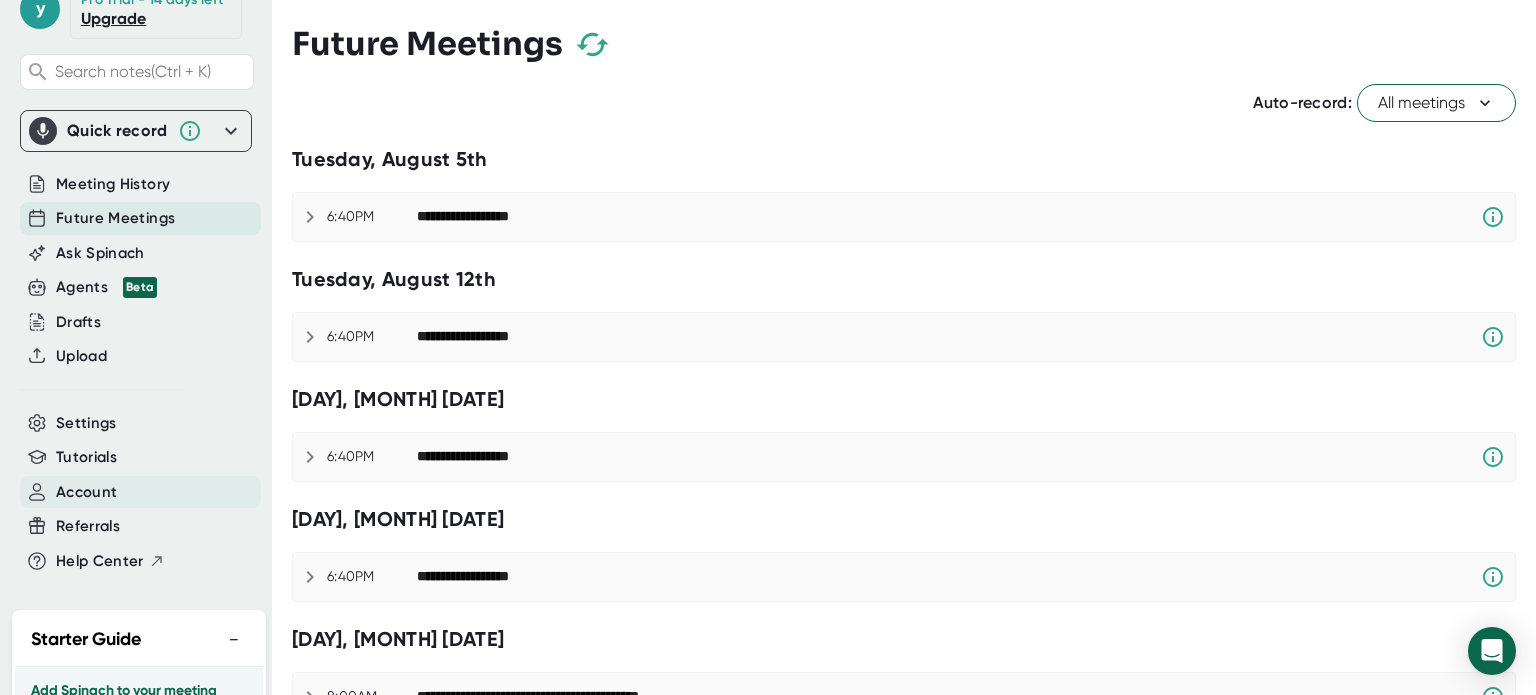 click on "Account" at bounding box center [86, 492] 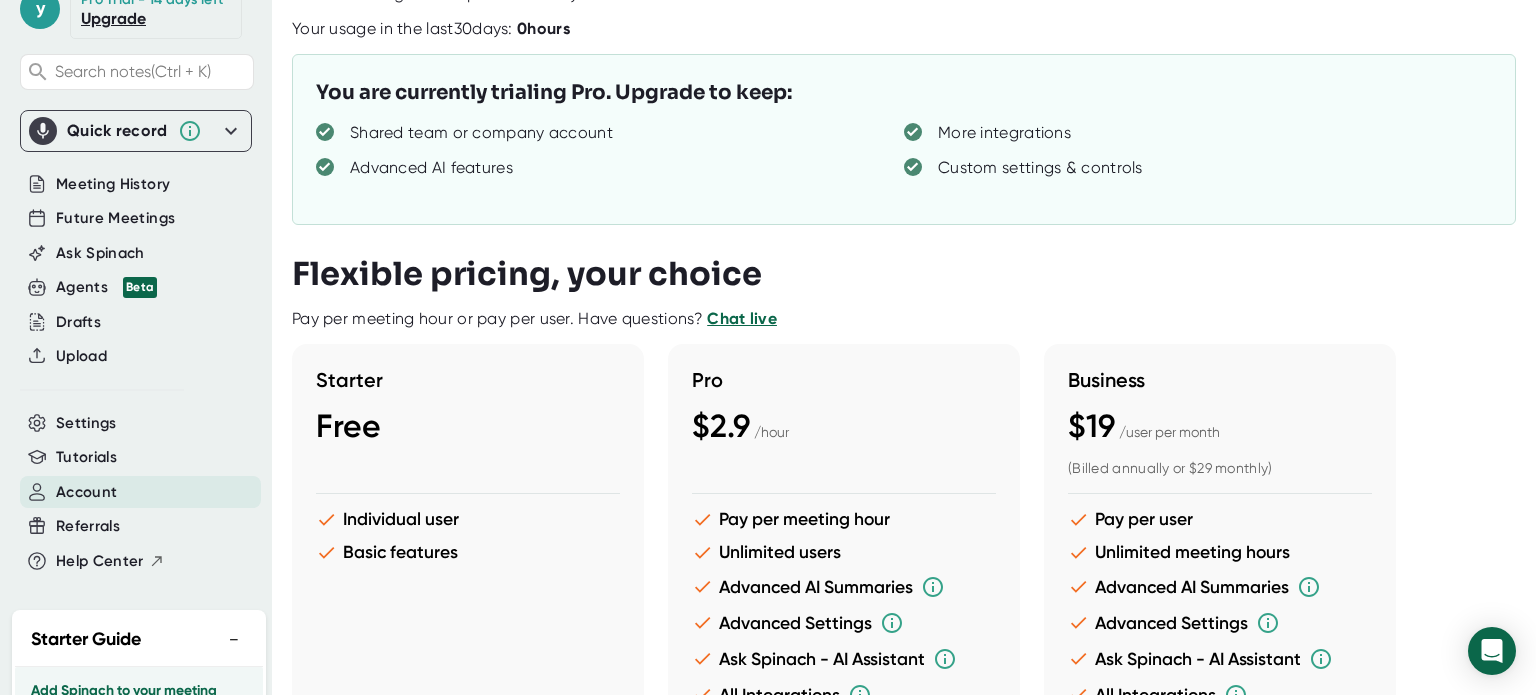 scroll, scrollTop: 108, scrollLeft: 0, axis: vertical 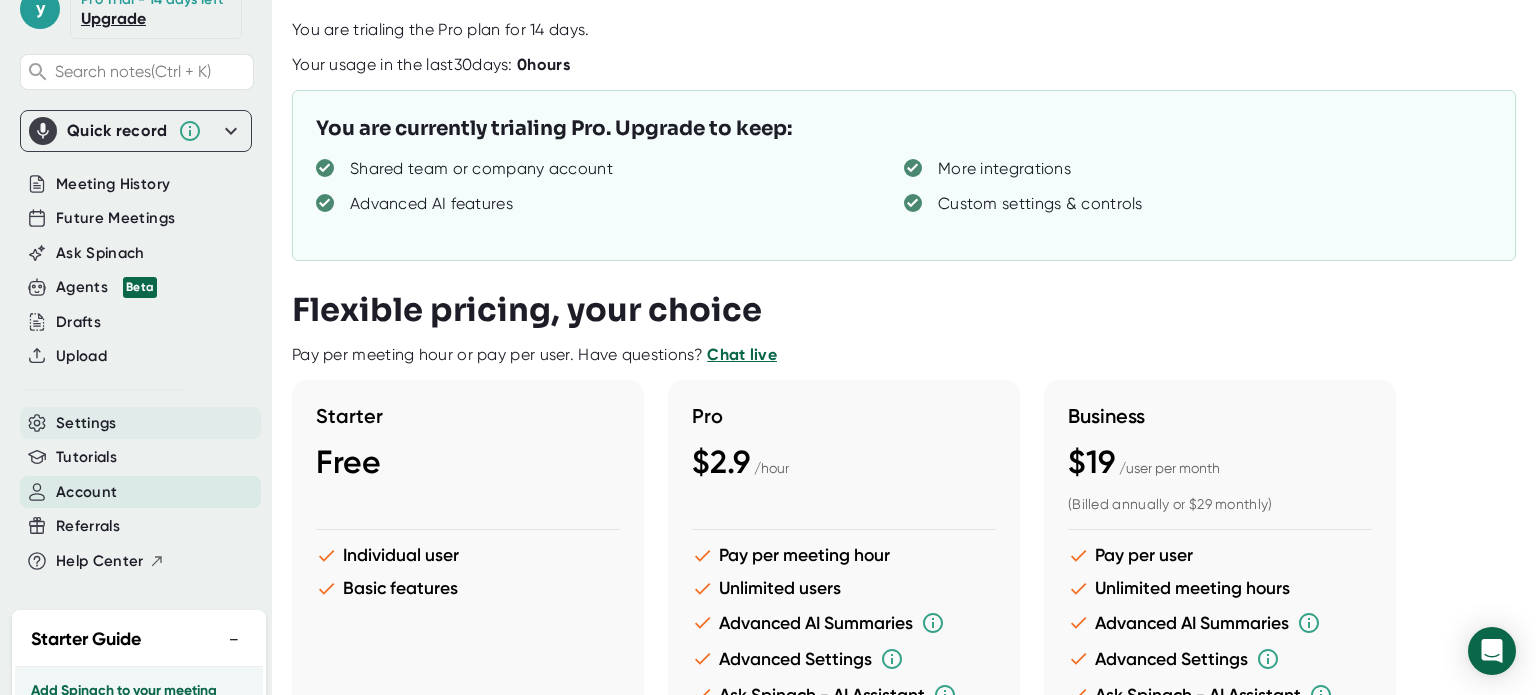 click on "Settings" at bounding box center [86, 423] 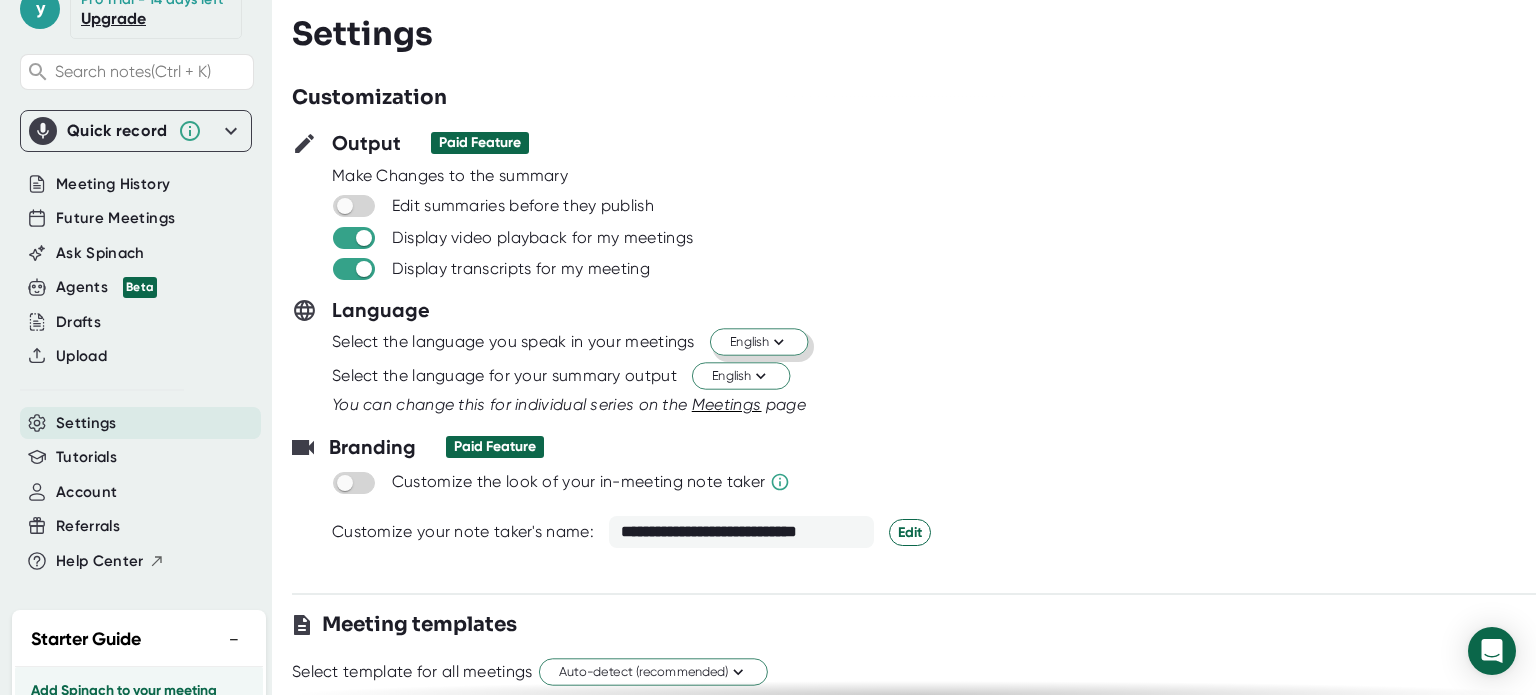 scroll, scrollTop: 0, scrollLeft: 0, axis: both 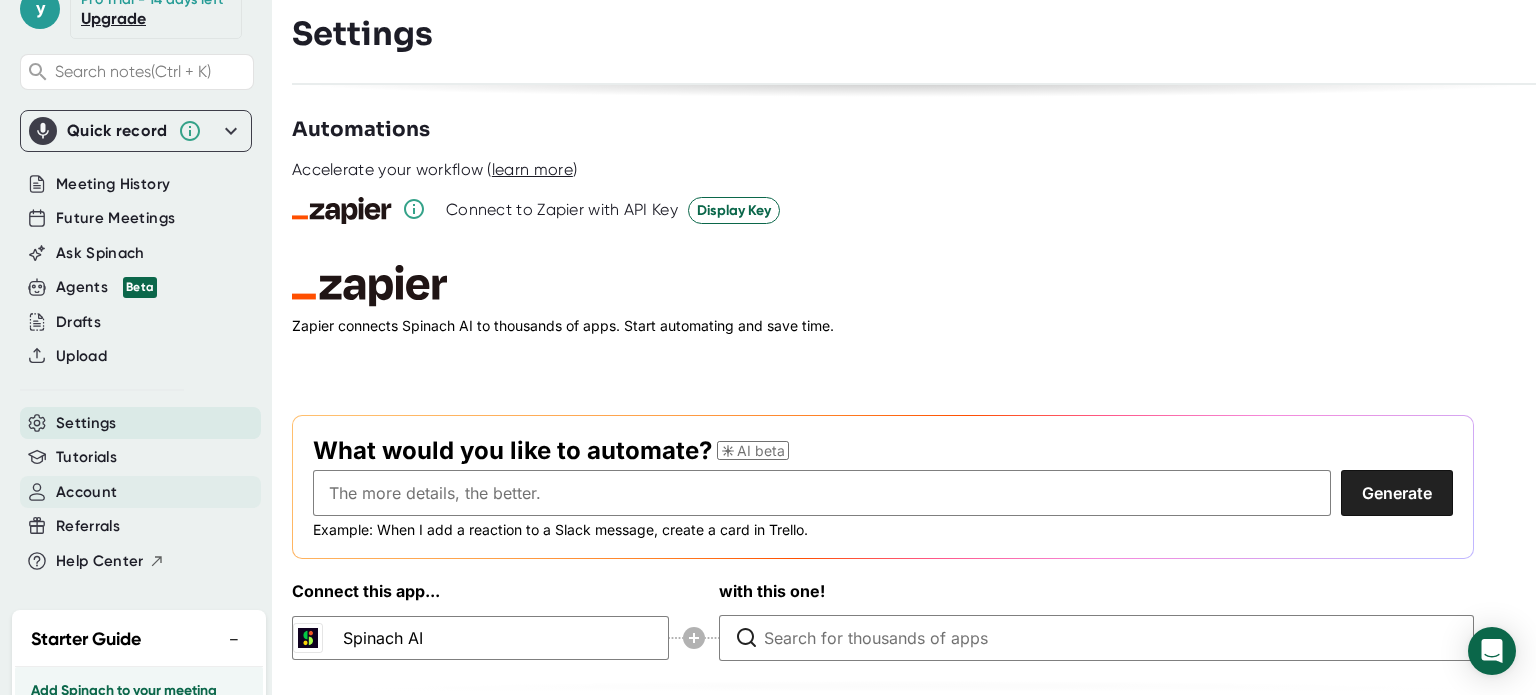 click on "Account" at bounding box center (86, 492) 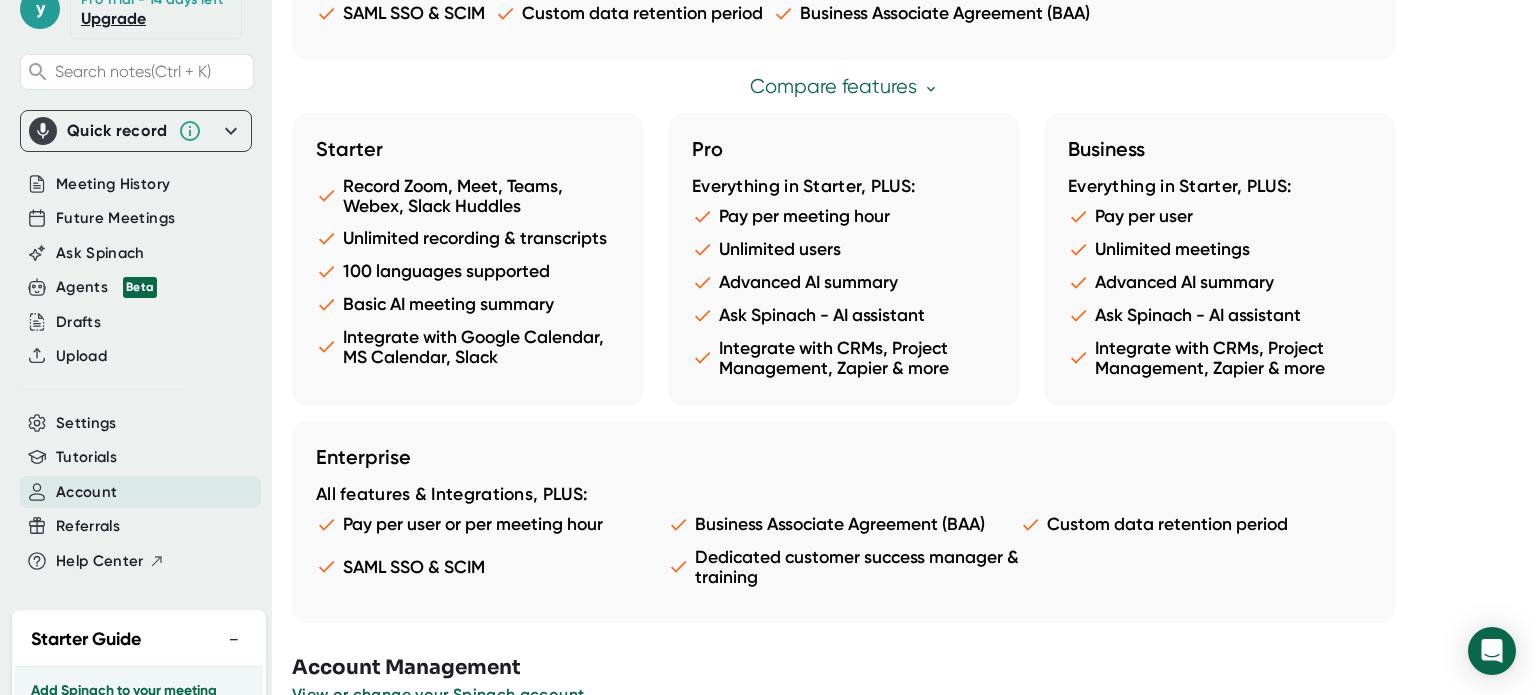 scroll, scrollTop: 1108, scrollLeft: 0, axis: vertical 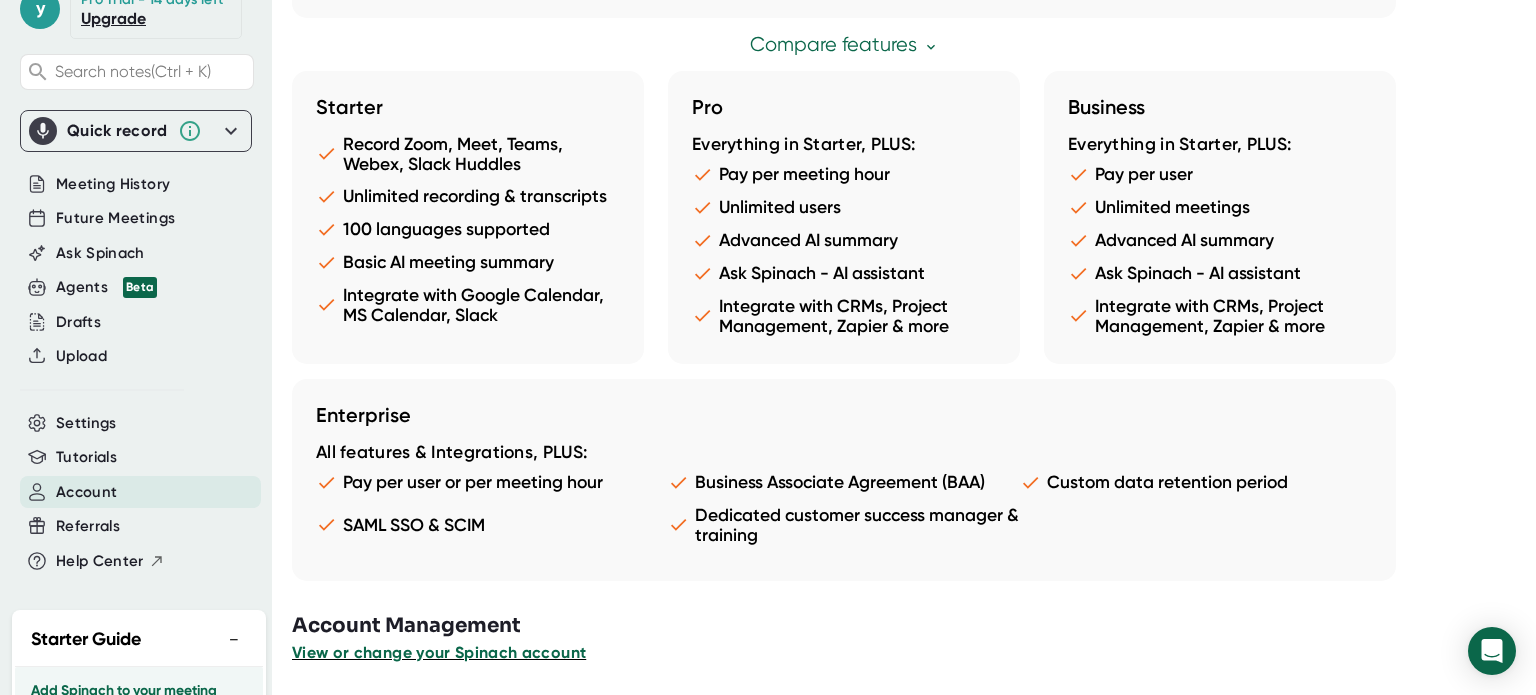 click on "View or change your Spinach account" at bounding box center [439, 652] 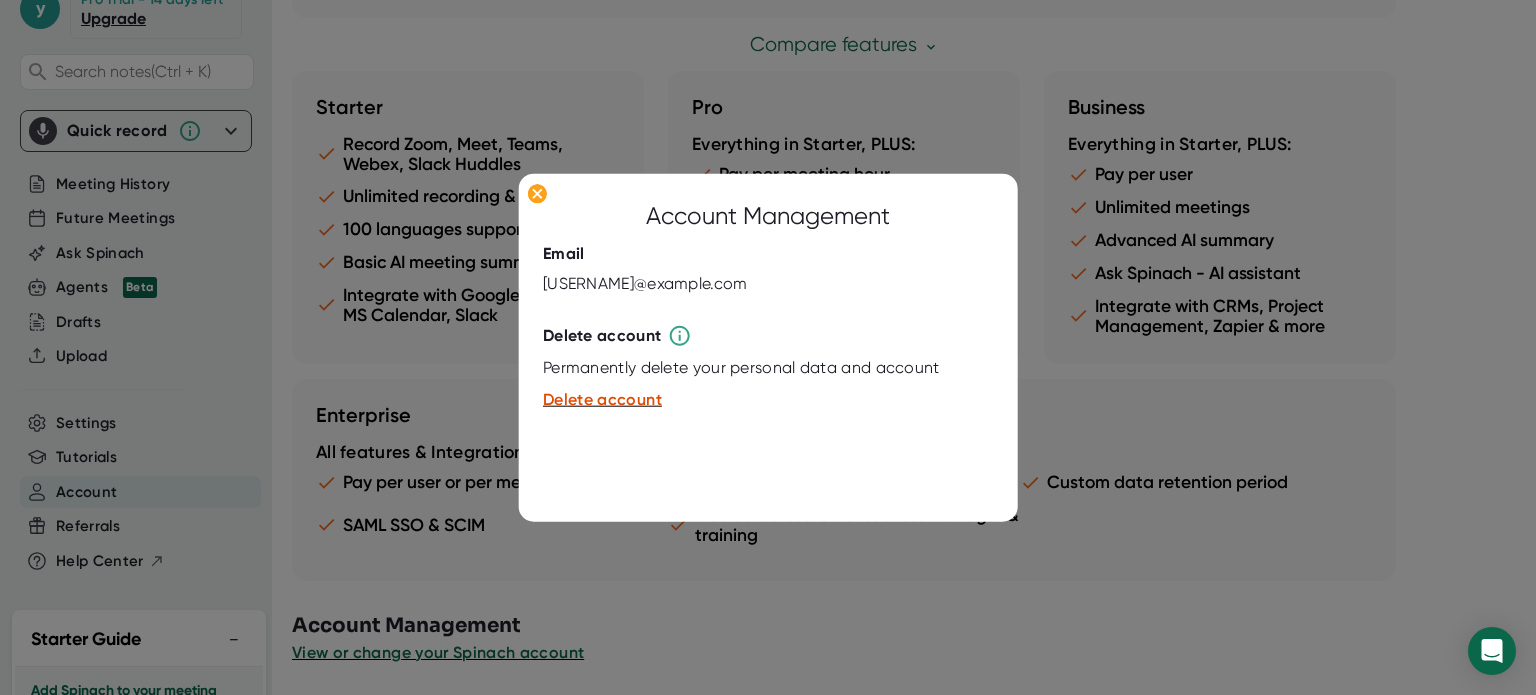 click at bounding box center (768, 347) 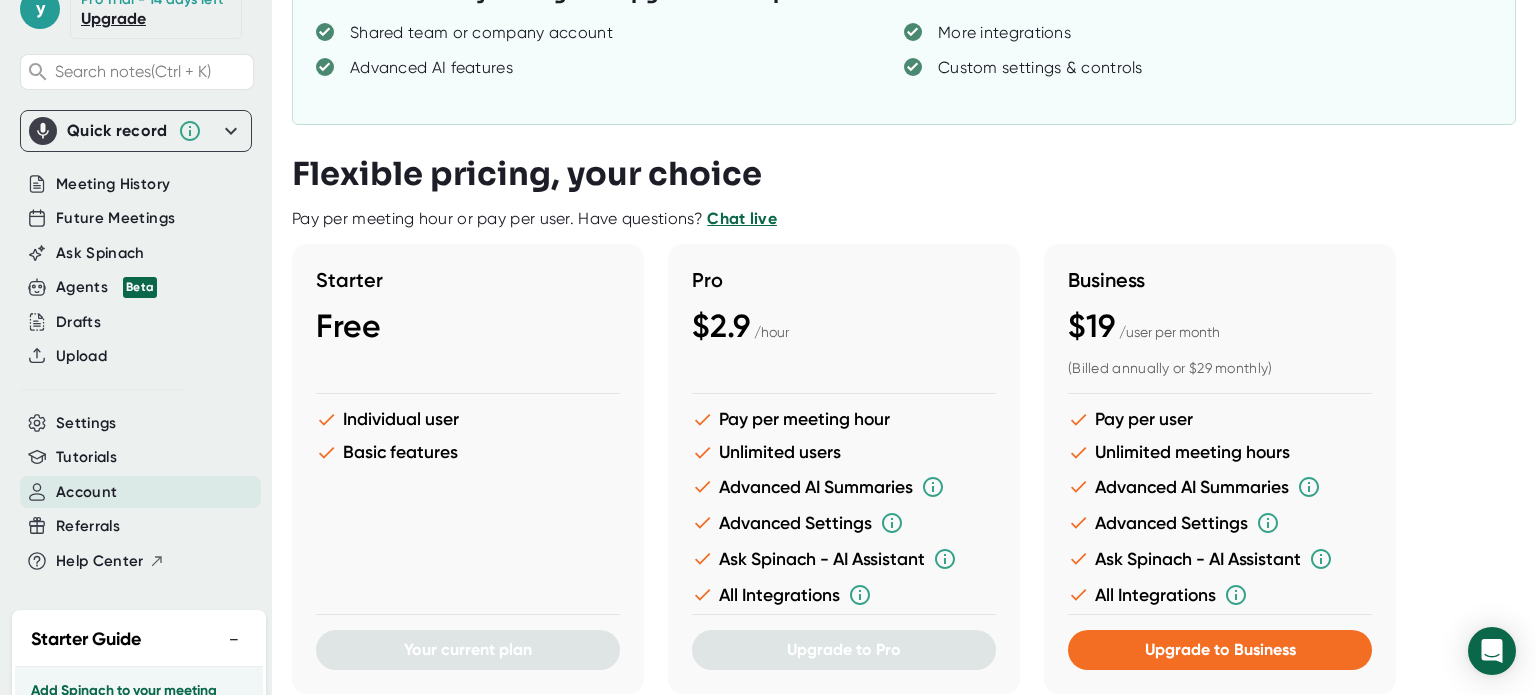 scroll, scrollTop: 300, scrollLeft: 0, axis: vertical 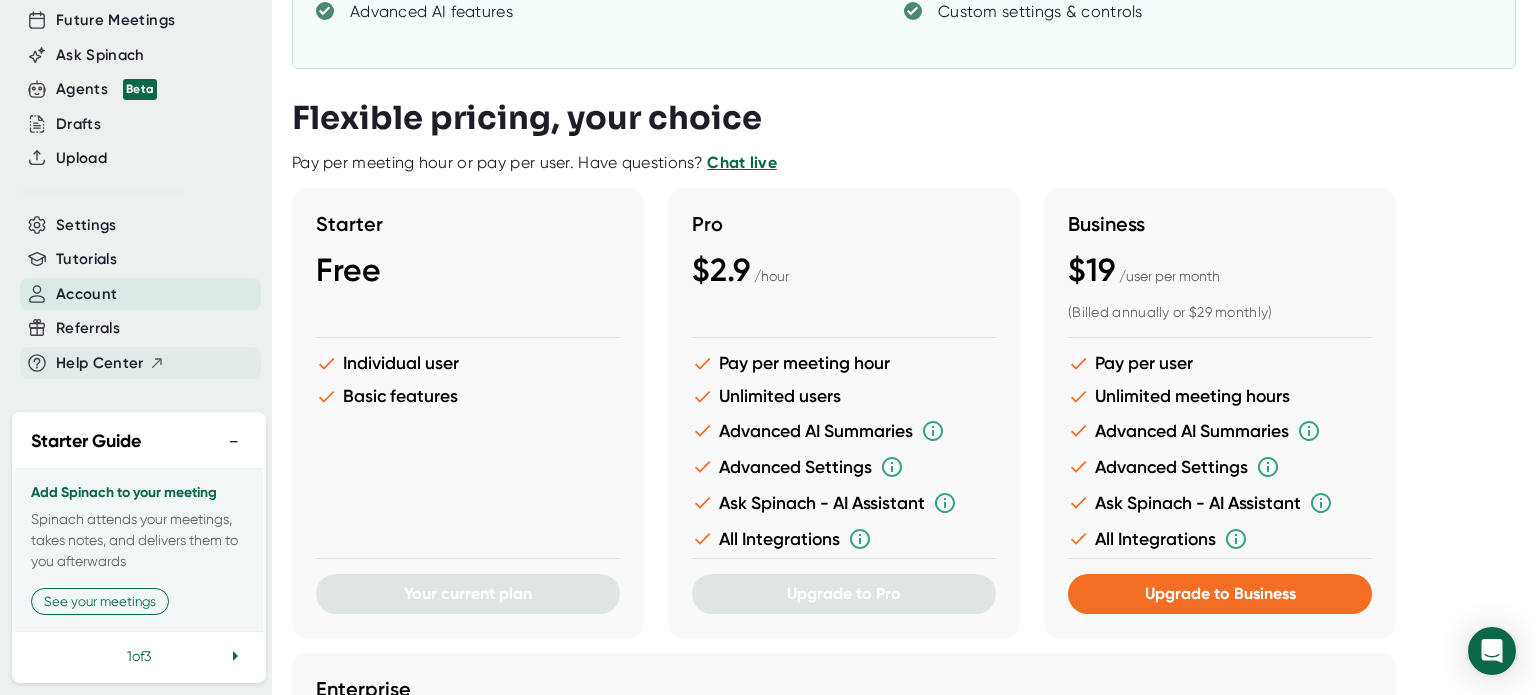 click on "Help Center" at bounding box center (100, 363) 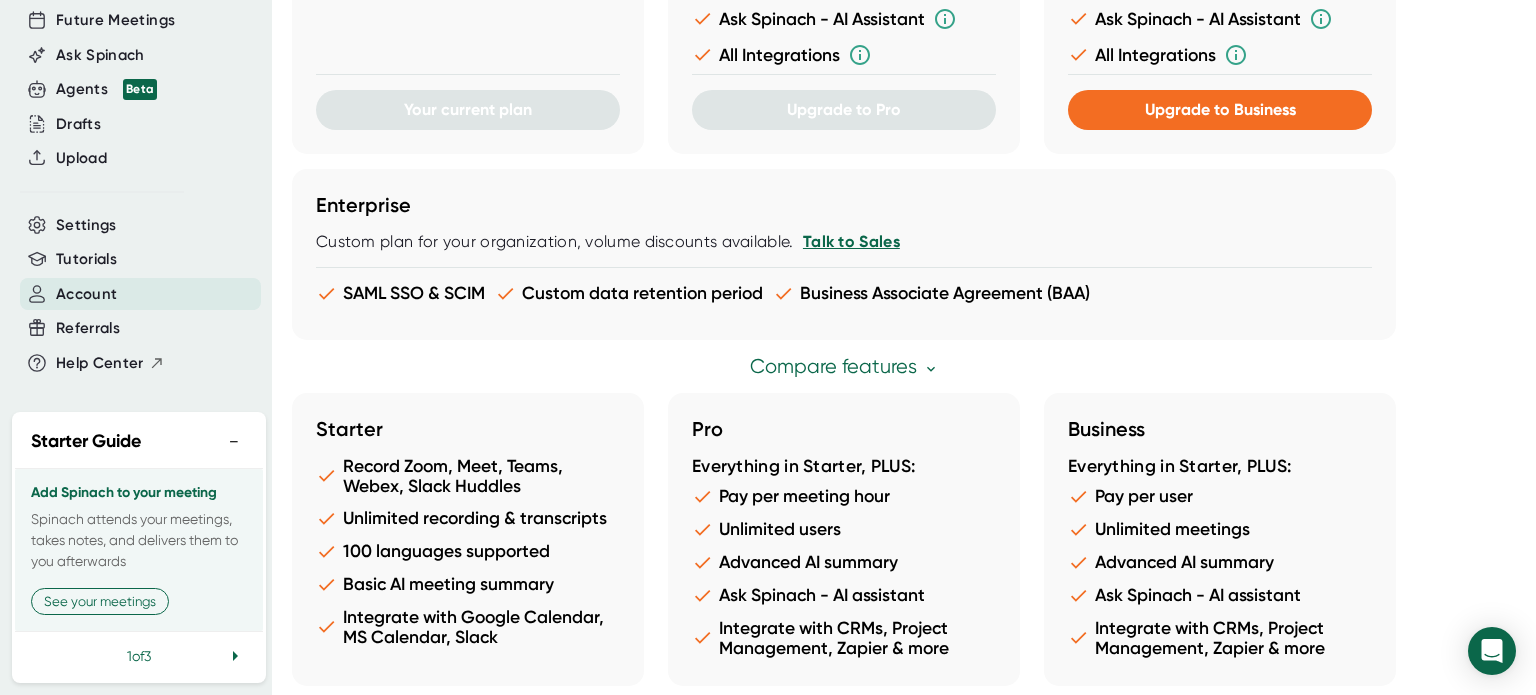 scroll, scrollTop: 800, scrollLeft: 0, axis: vertical 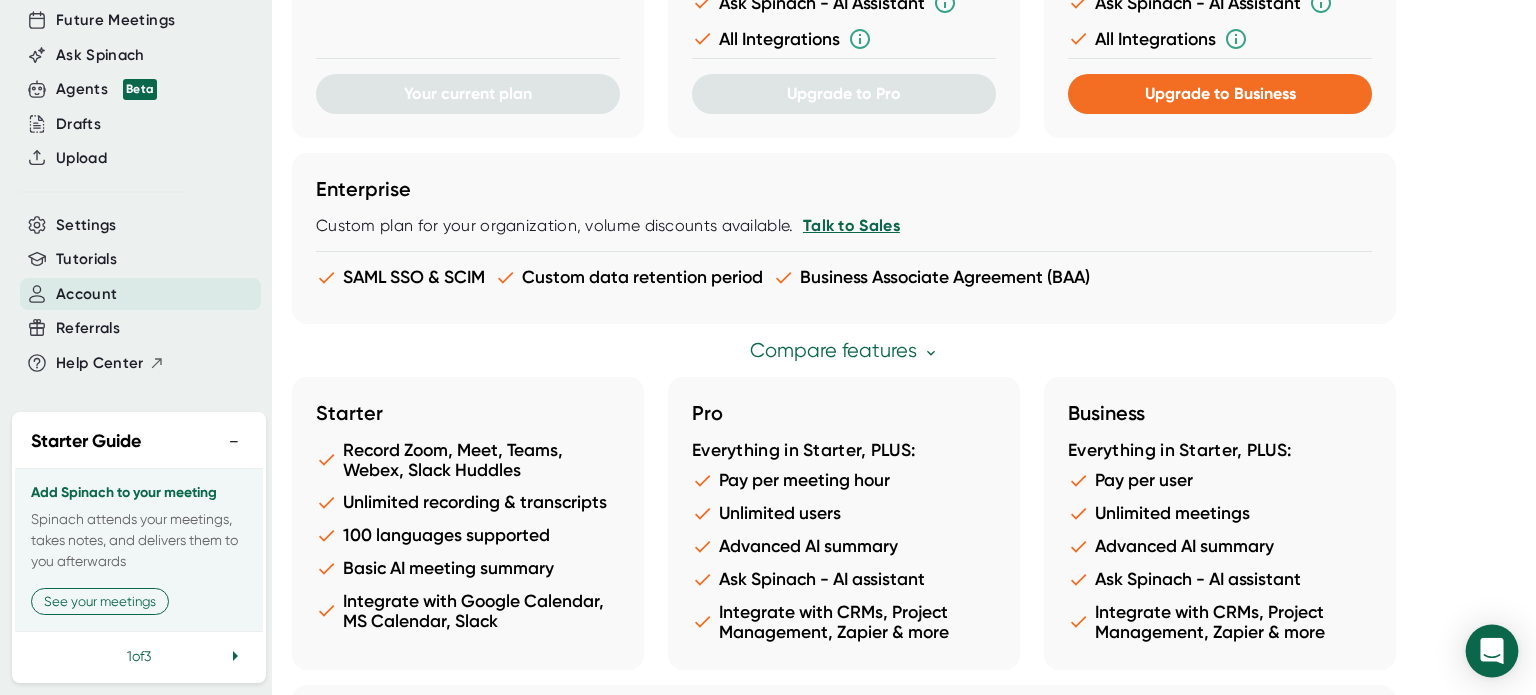 click 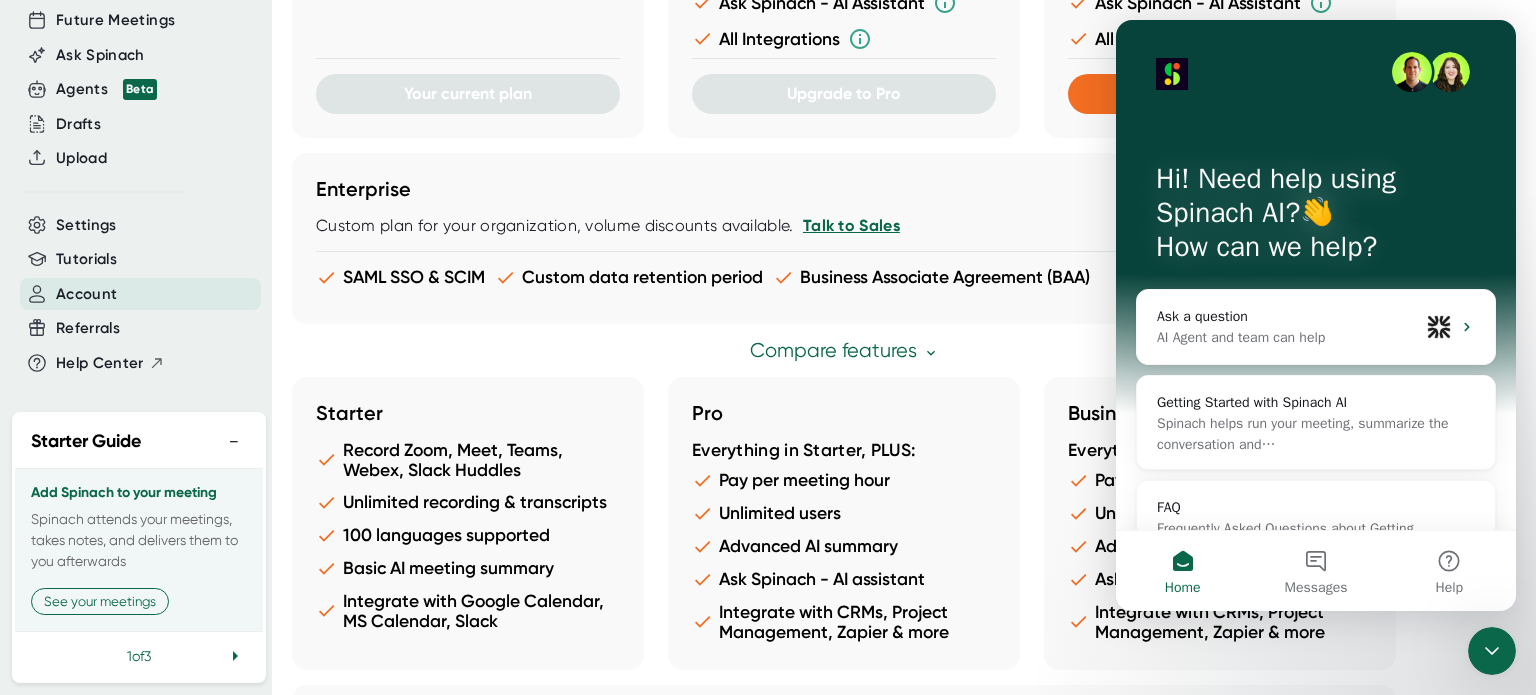 scroll, scrollTop: 0, scrollLeft: 0, axis: both 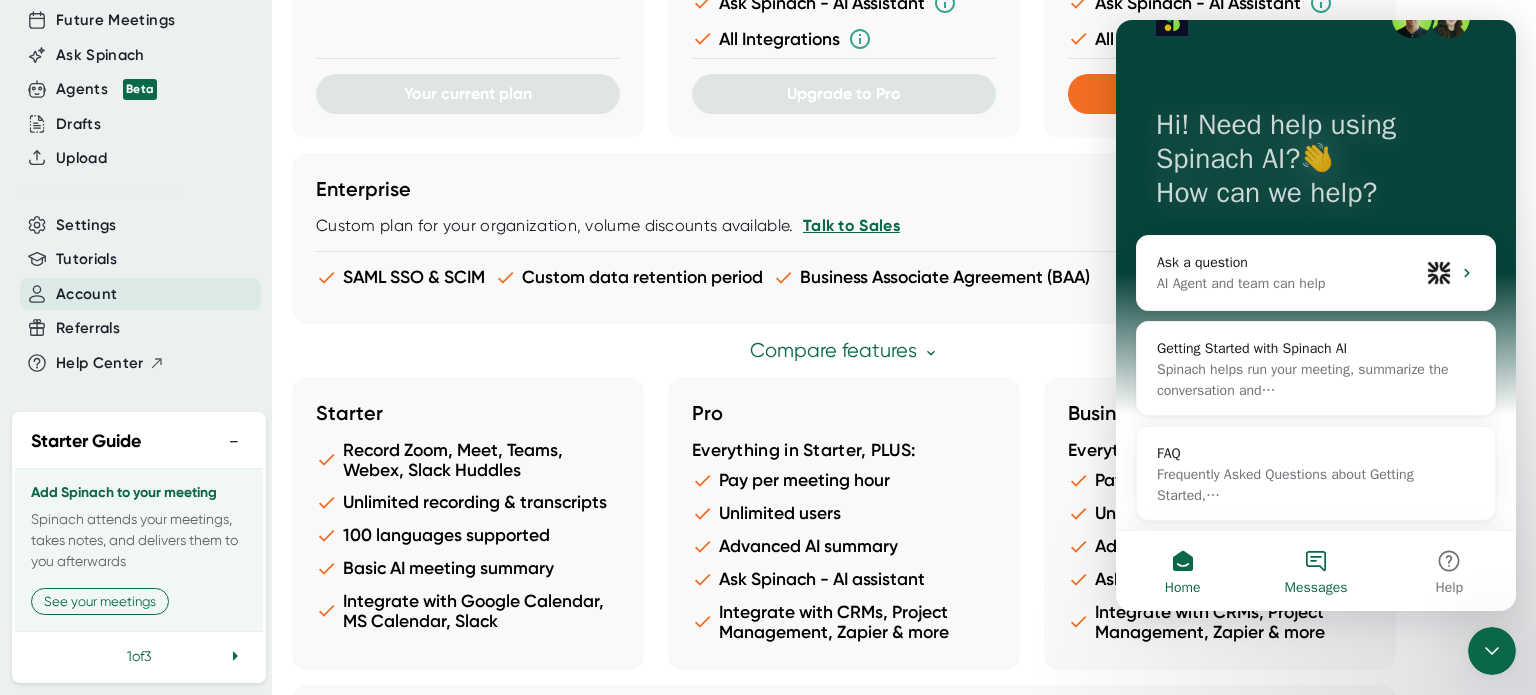 click on "Messages" at bounding box center [1315, 571] 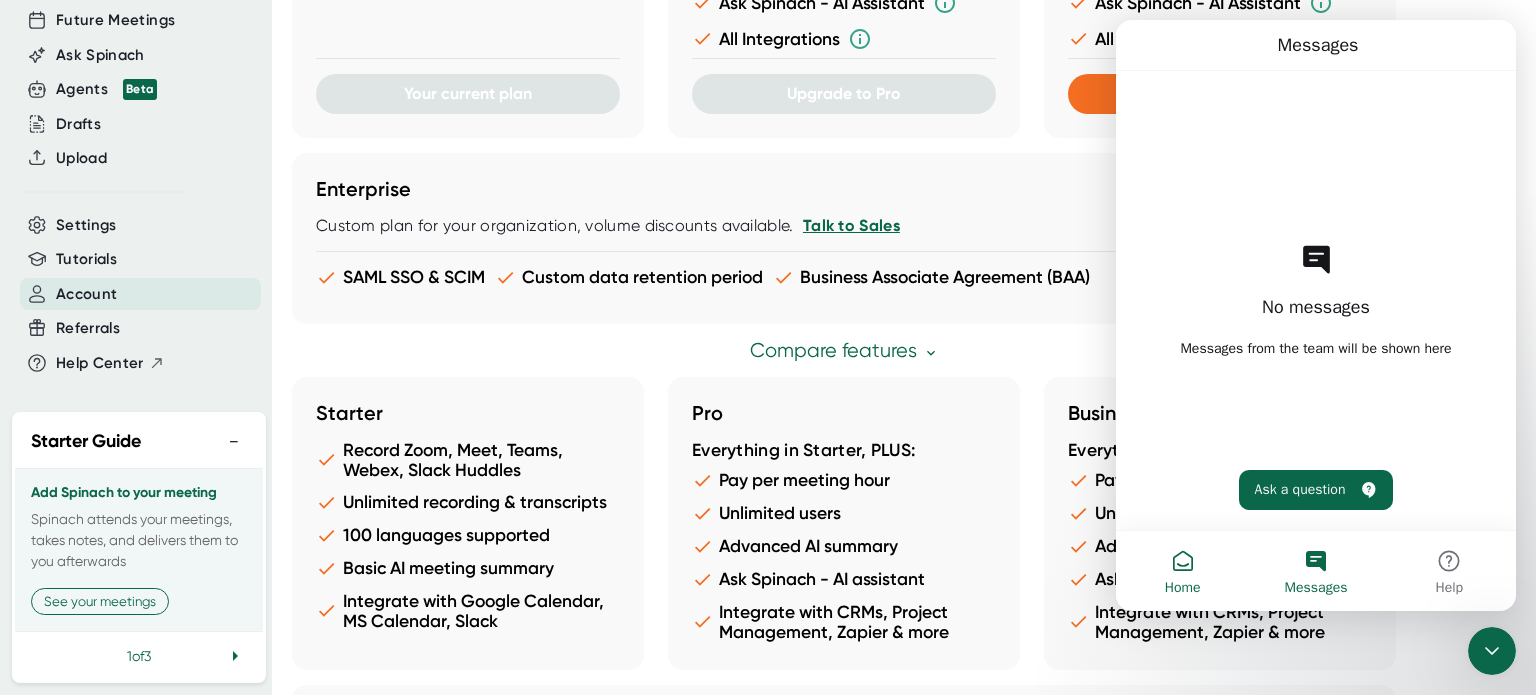 click on "Home" at bounding box center [1182, 571] 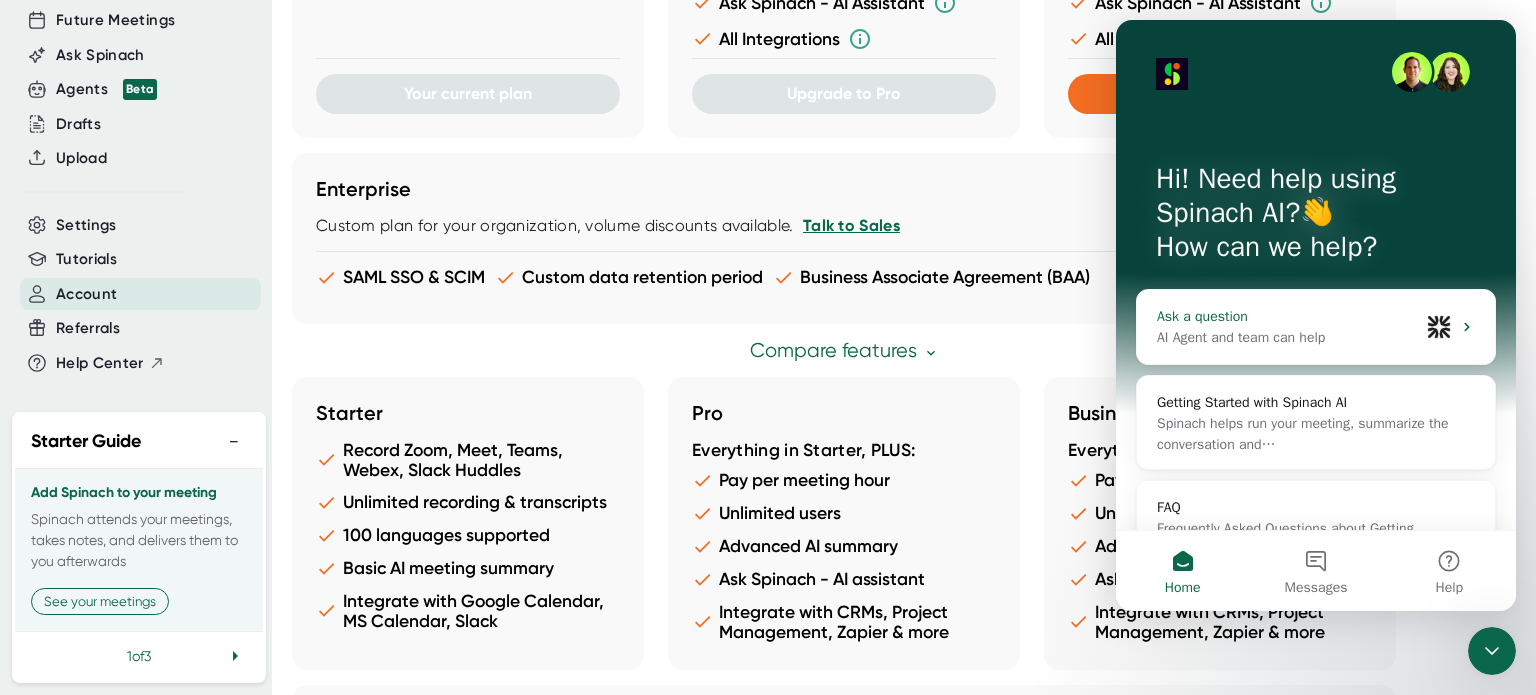 click on "Ask a question" at bounding box center (1288, 316) 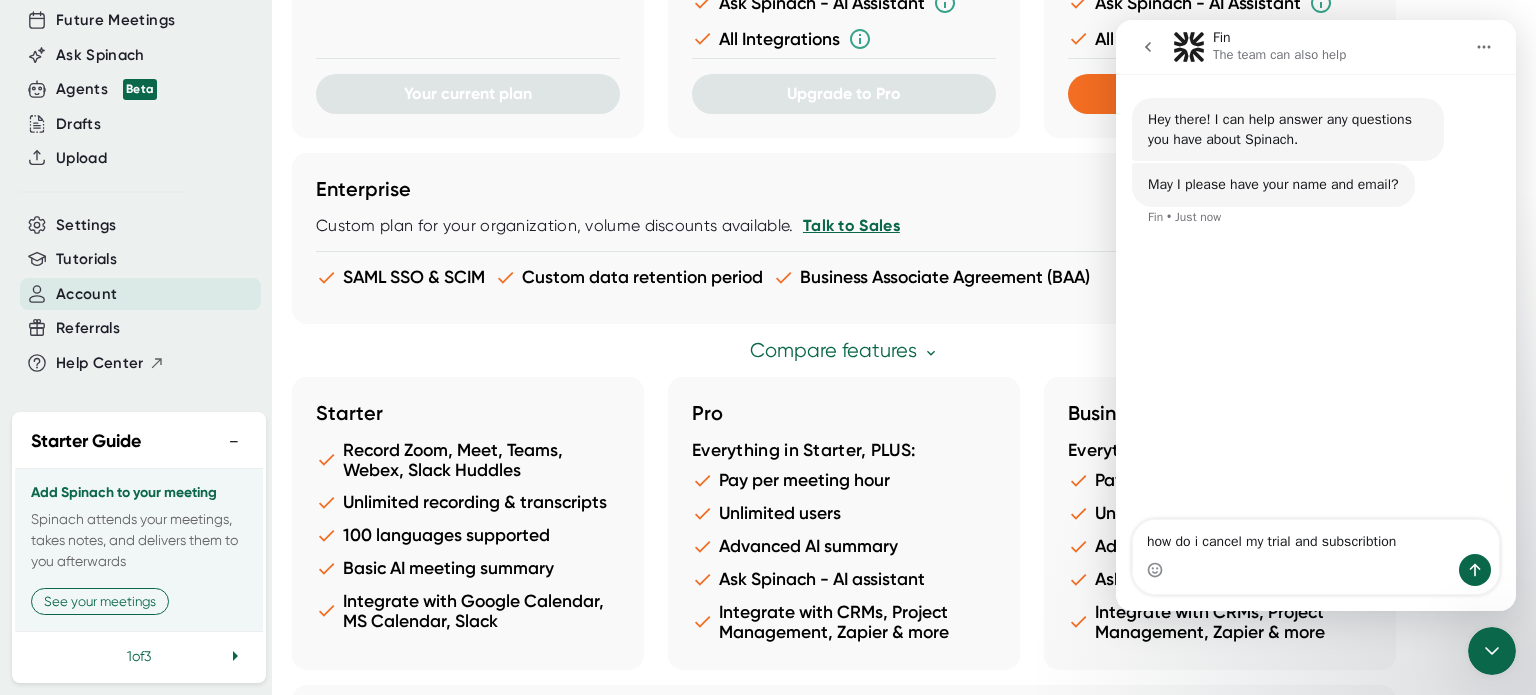 click on "how do i cancel my trial and subscribtion" at bounding box center [1316, 537] 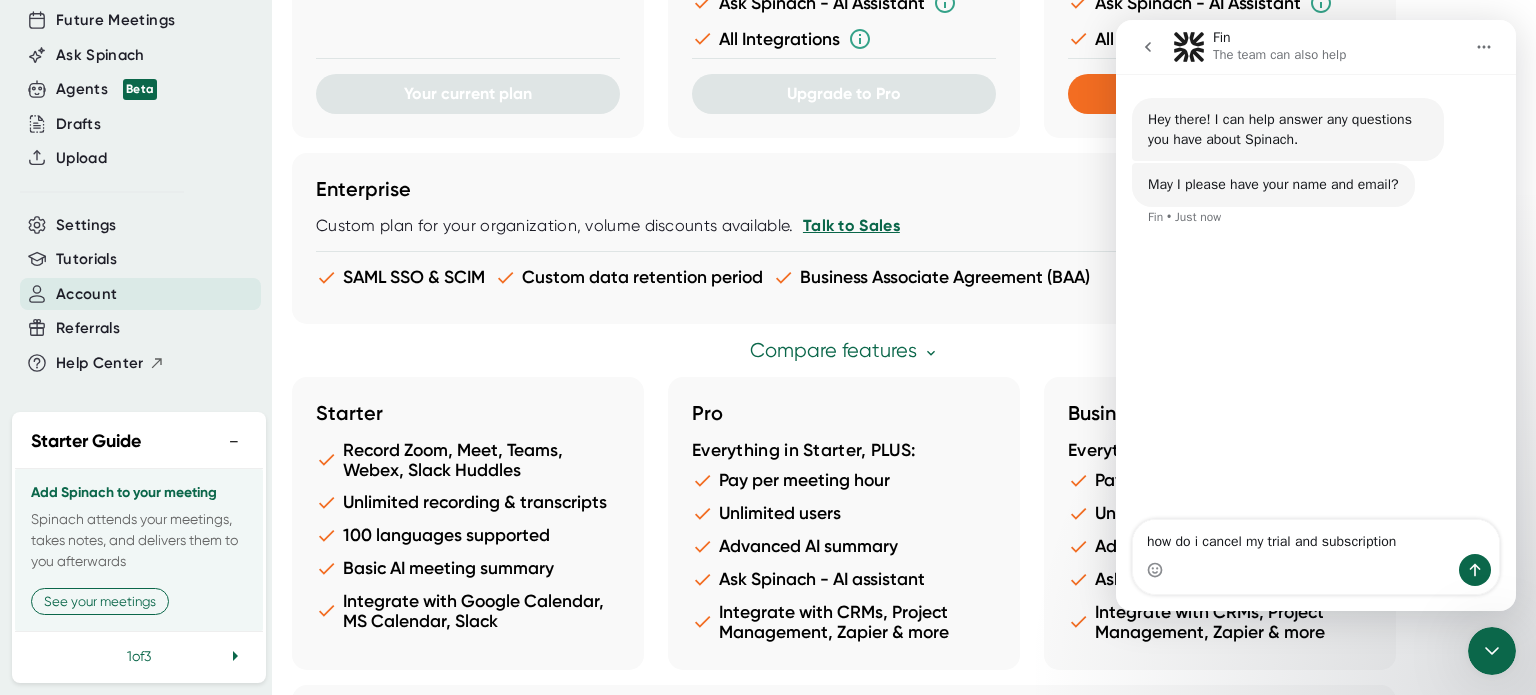 type on "how do i cancel my trial and subscription" 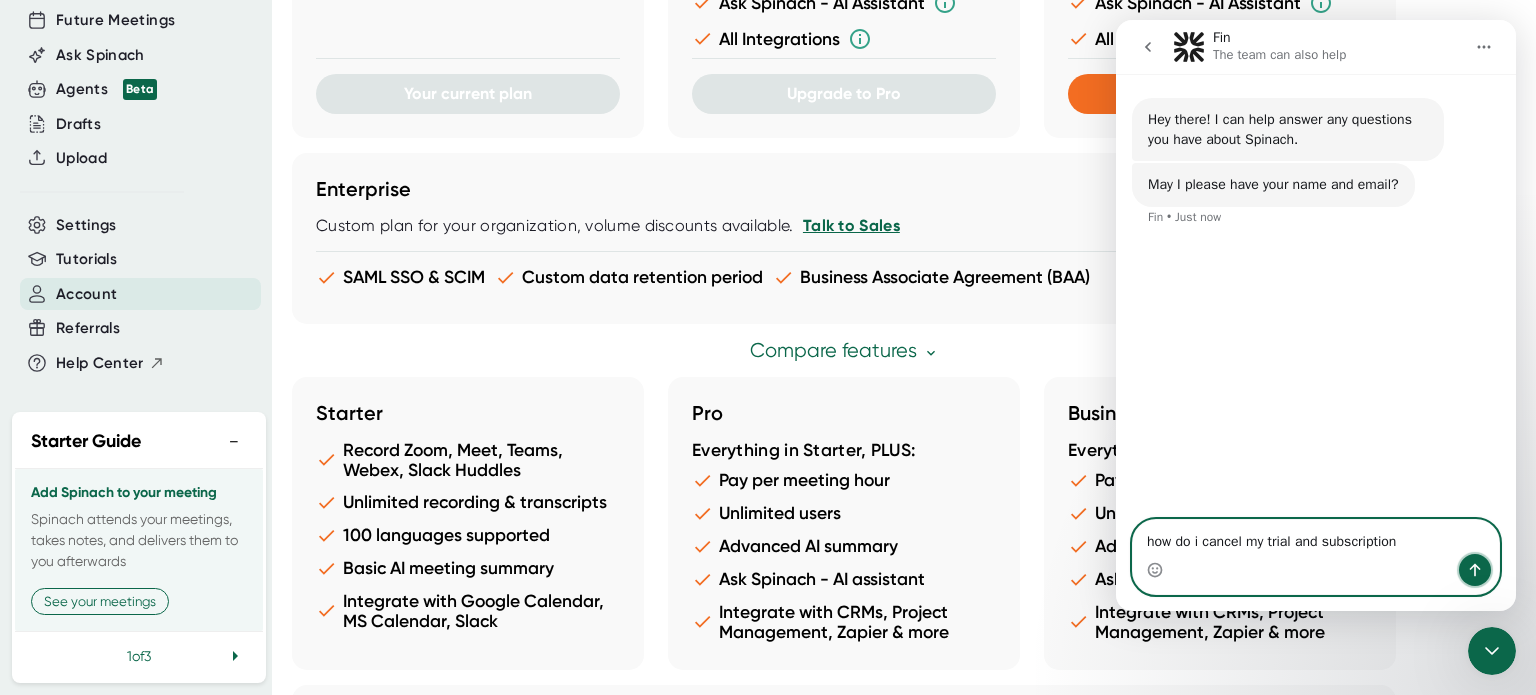 click at bounding box center (1475, 570) 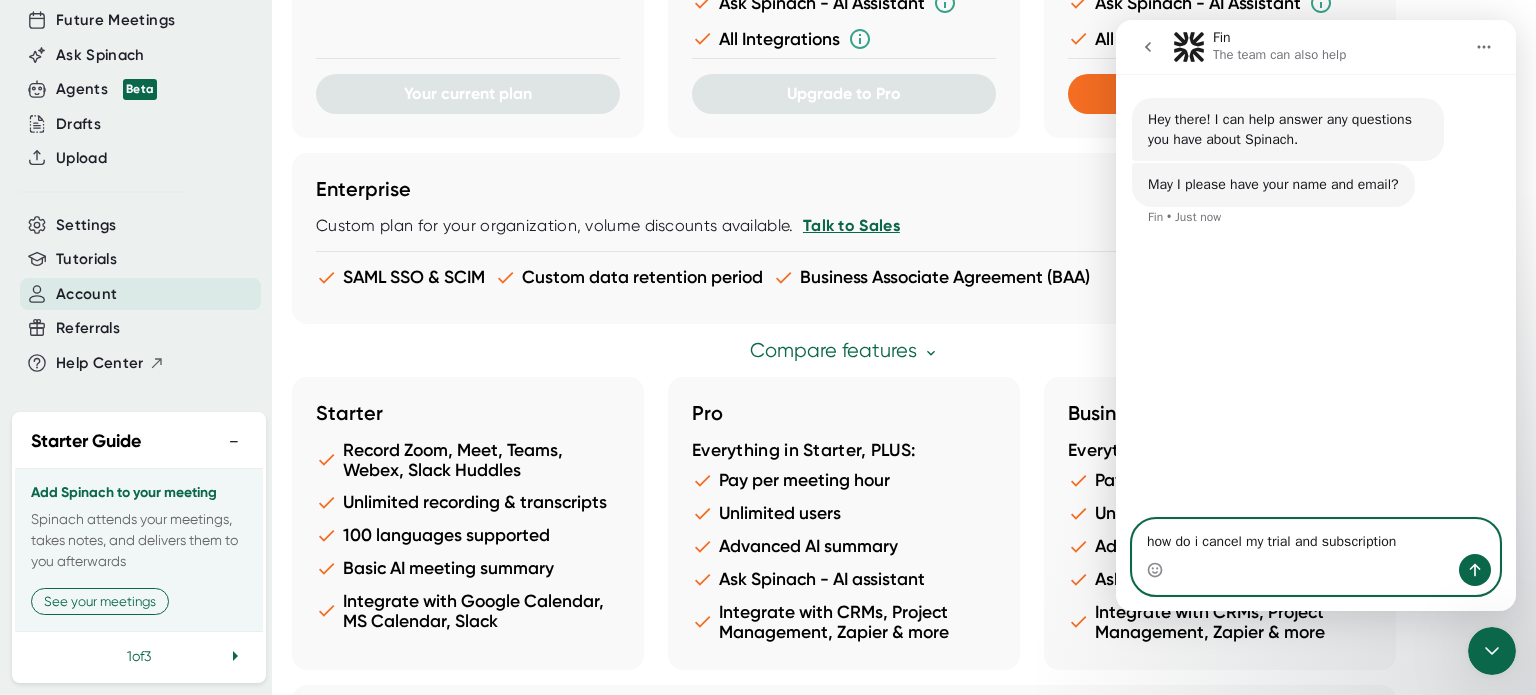 type 